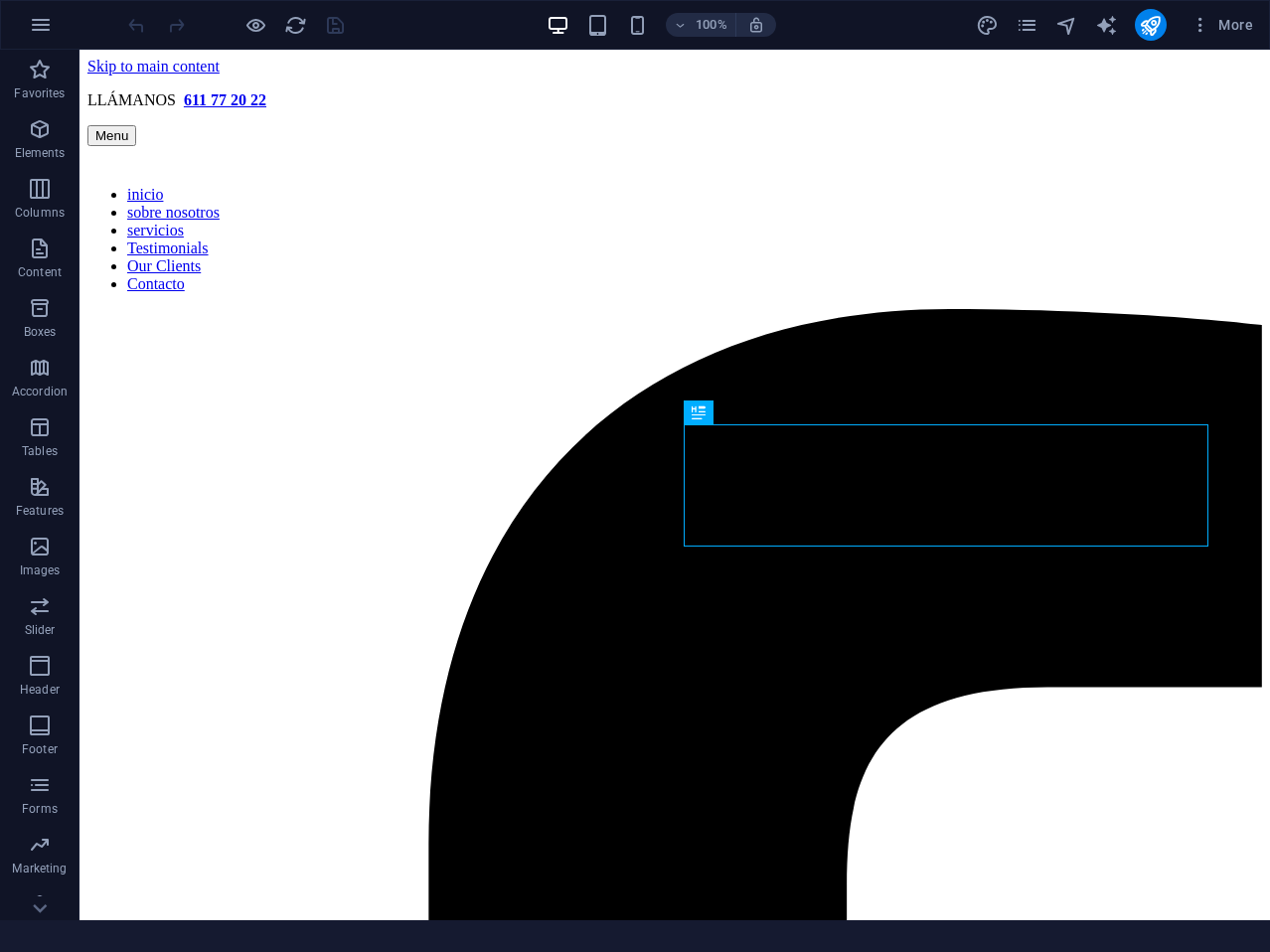 scroll, scrollTop: 772, scrollLeft: 0, axis: vertical 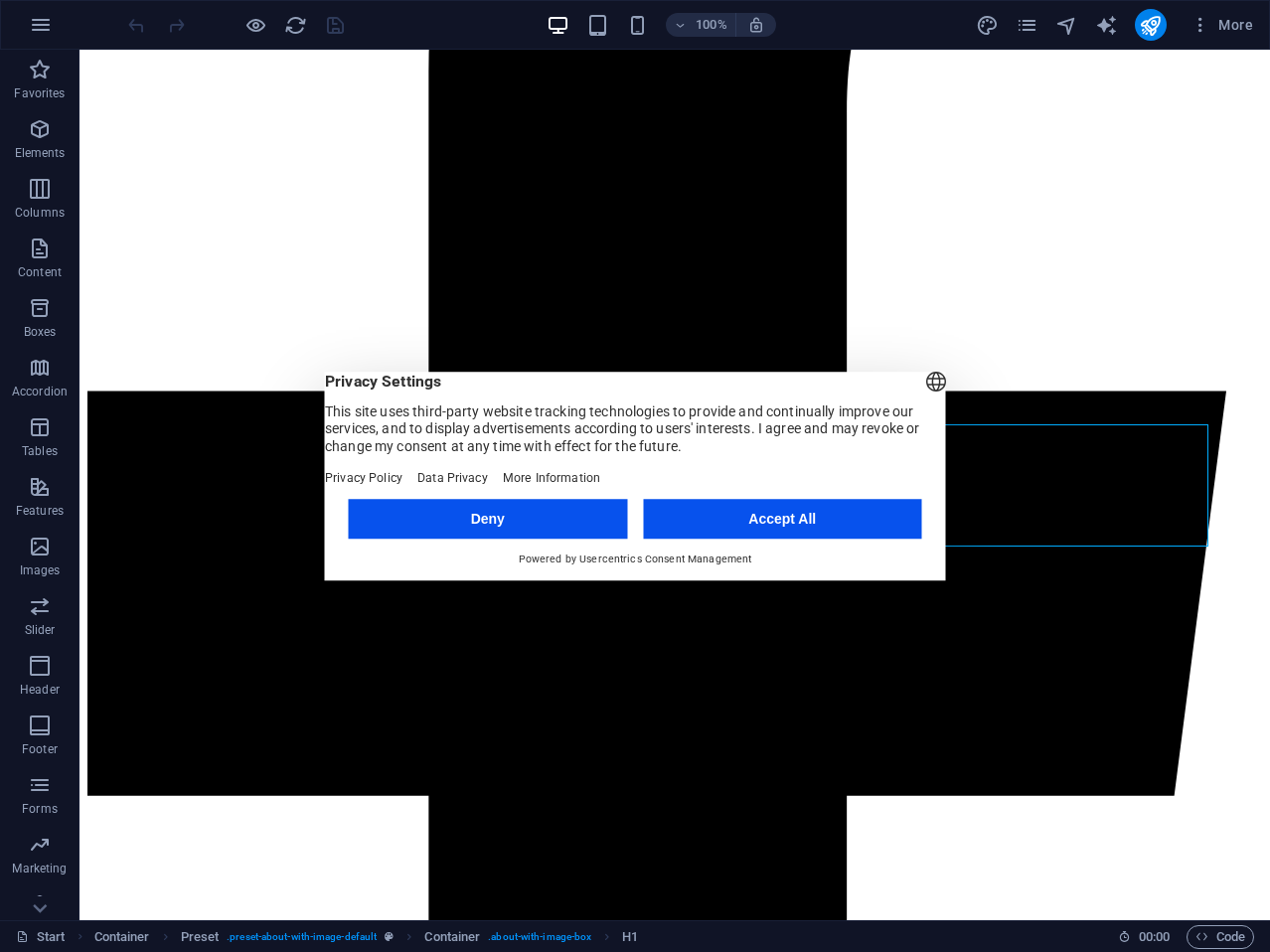 drag, startPoint x: 726, startPoint y: 523, endPoint x: 647, endPoint y: 474, distance: 92.962358 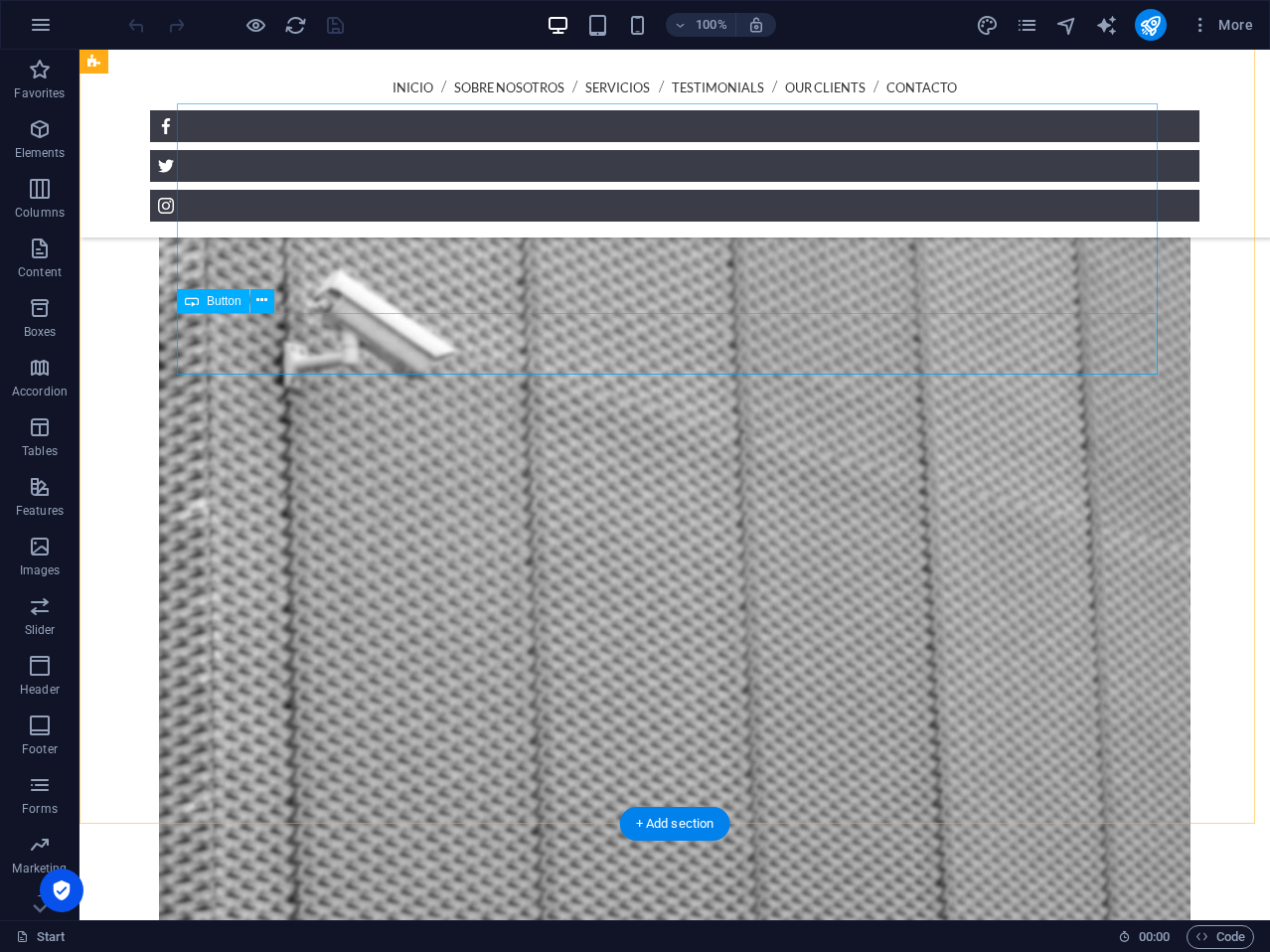 scroll, scrollTop: 1292, scrollLeft: 0, axis: vertical 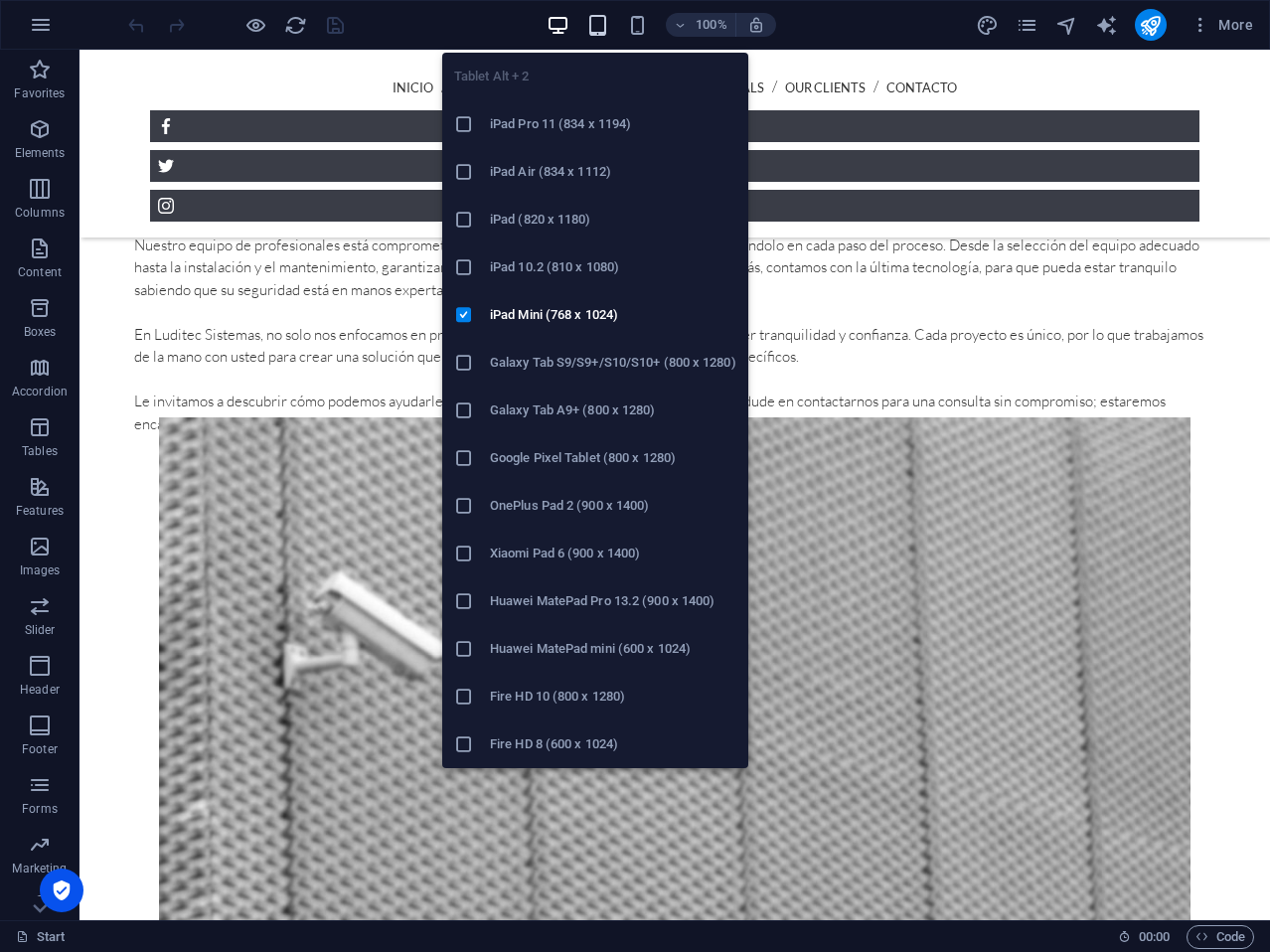 click at bounding box center (597, 25) 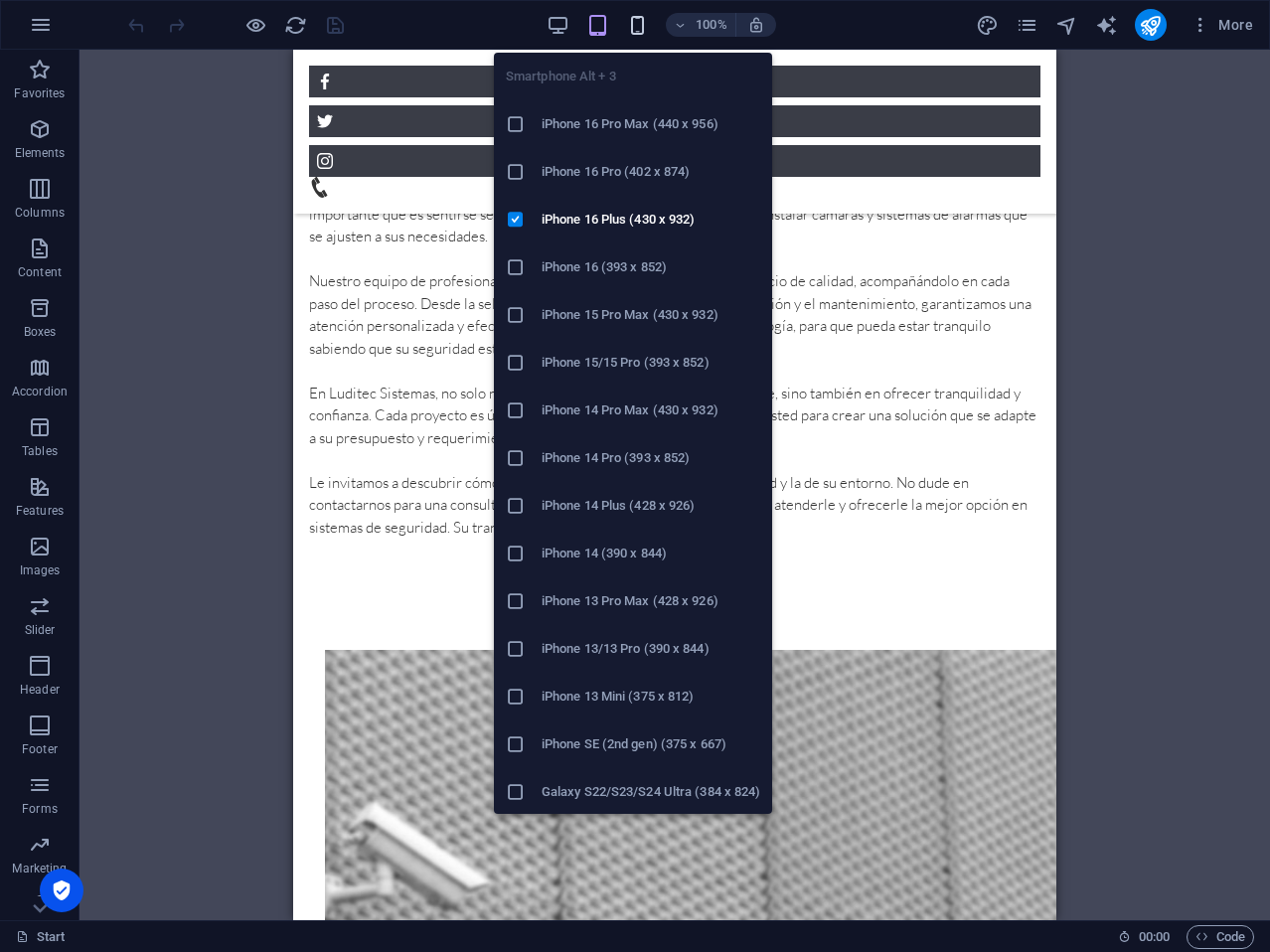 click at bounding box center [637, 25] 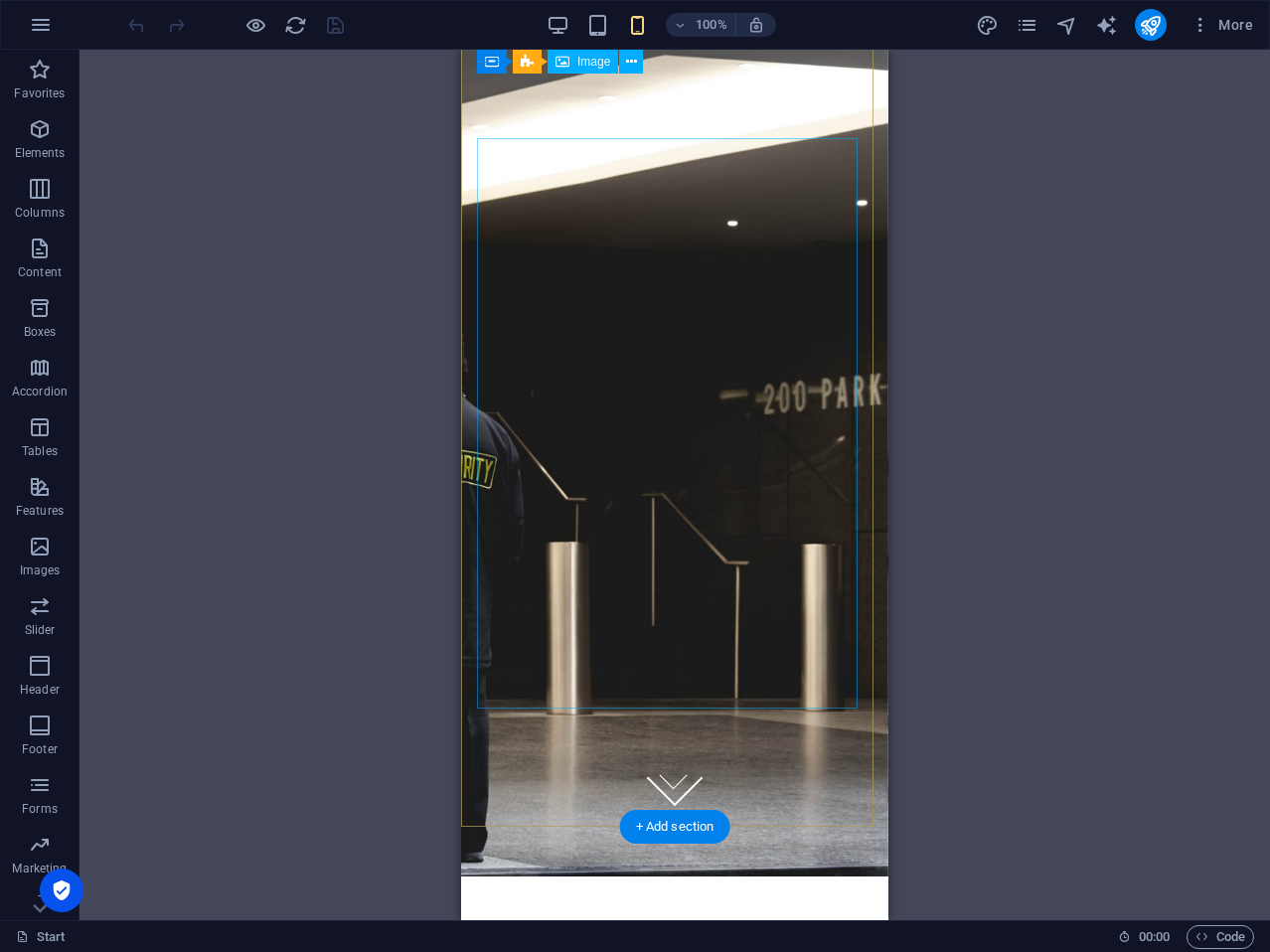 scroll, scrollTop: 86, scrollLeft: 0, axis: vertical 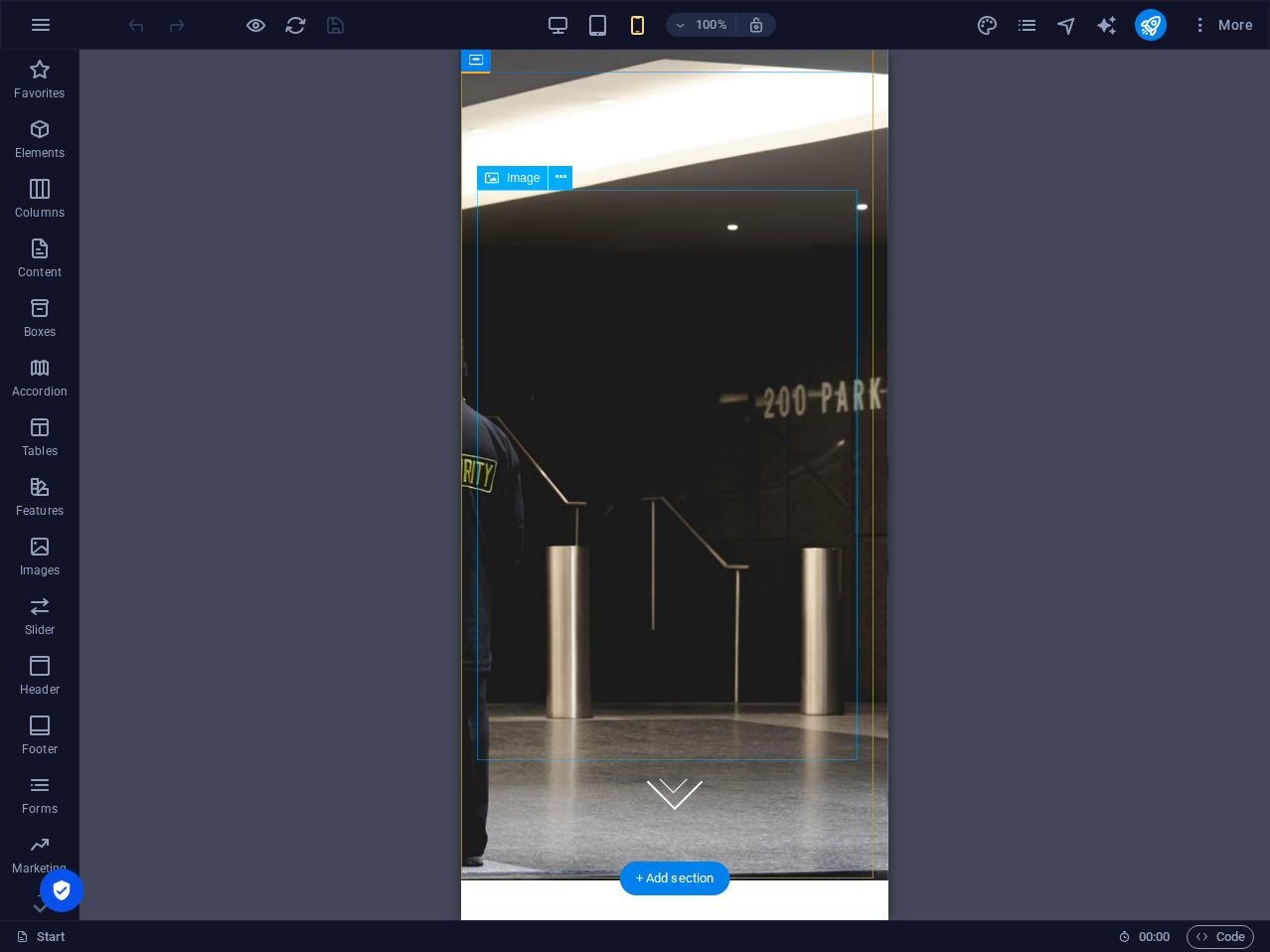 click at bounding box center [675, 619] 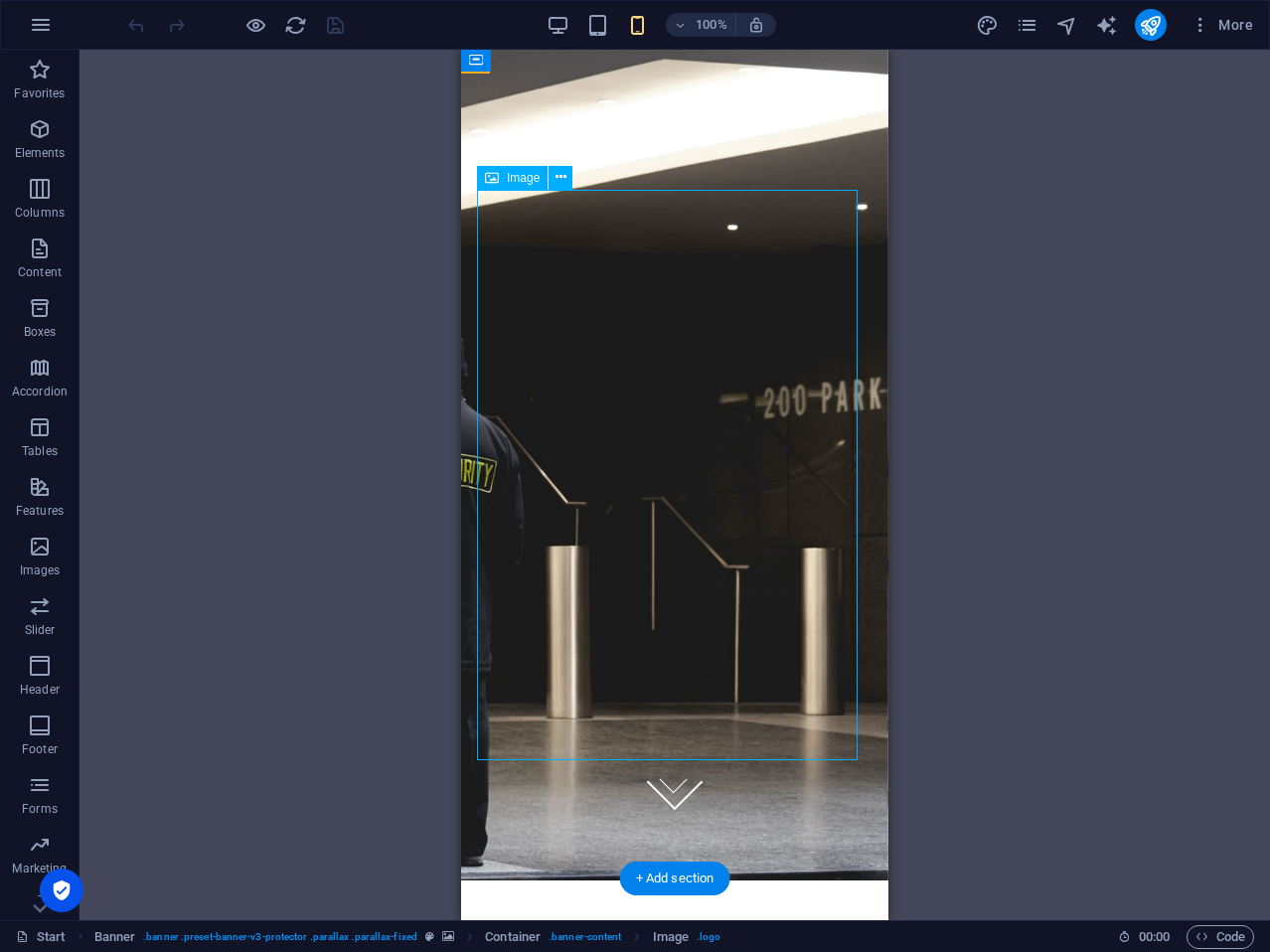 click at bounding box center [675, 619] 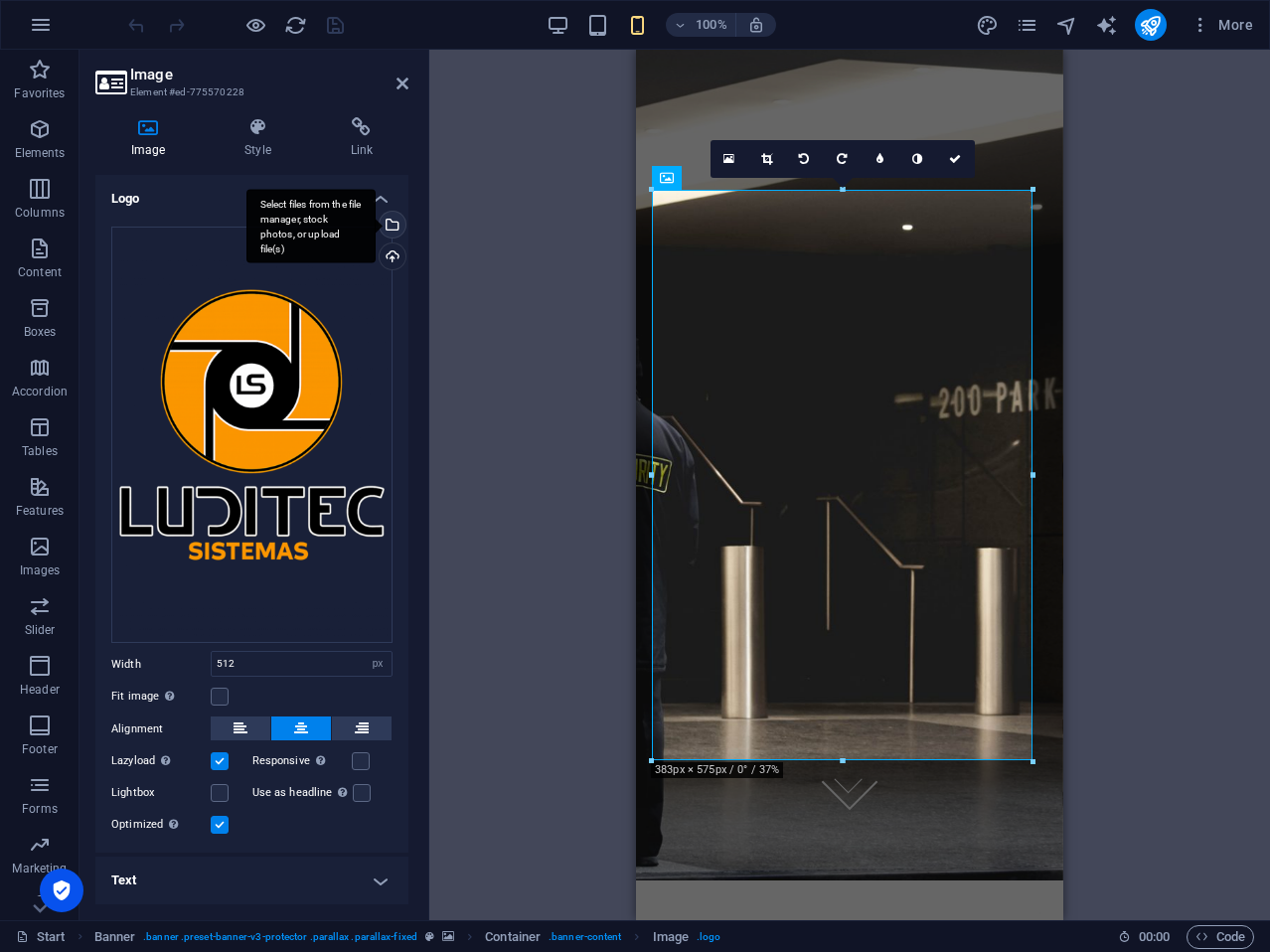 click on "Select files from the file manager, stock photos, or upload file(s)" at bounding box center (391, 227) 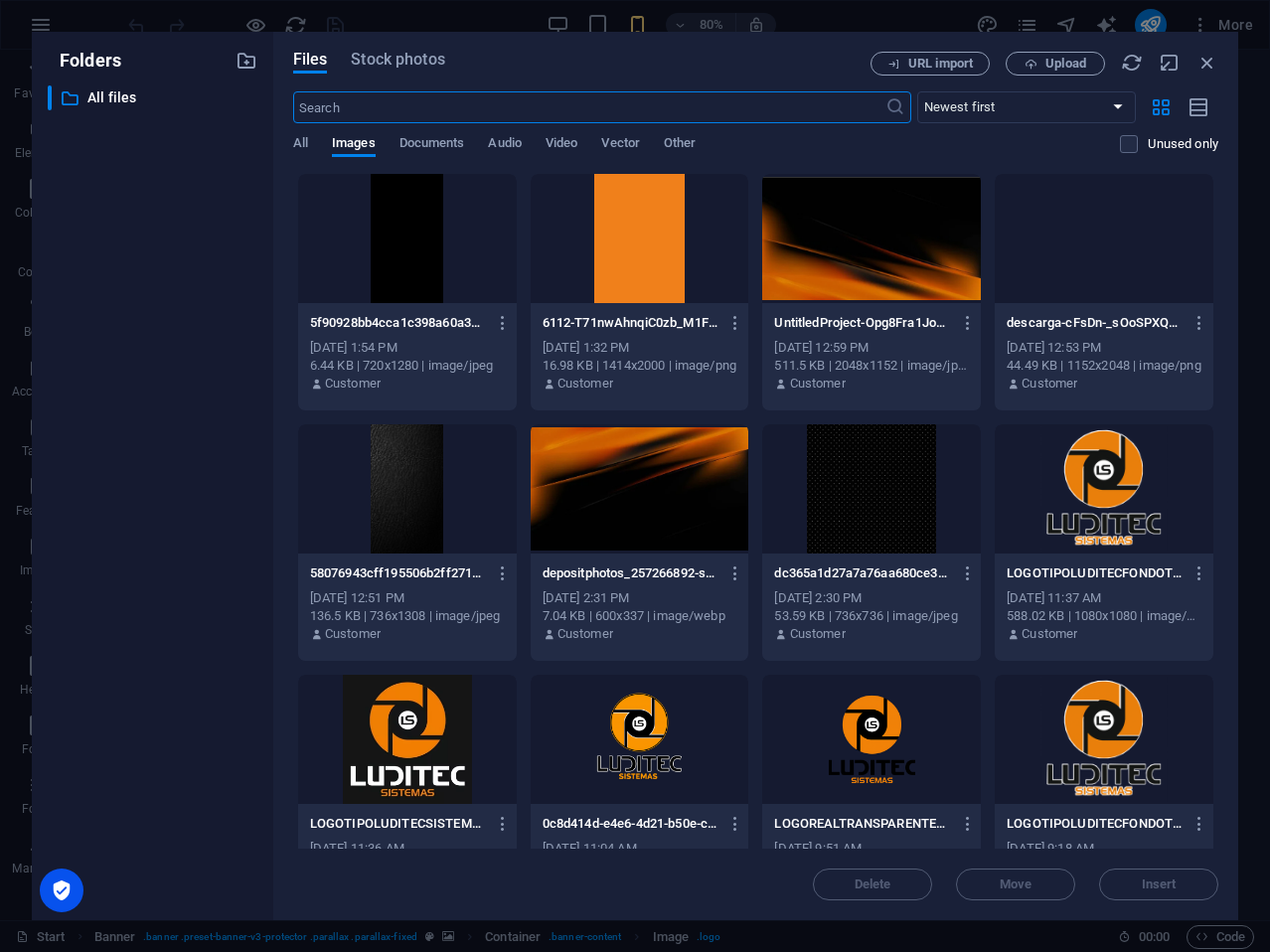 click at bounding box center (872, 739) 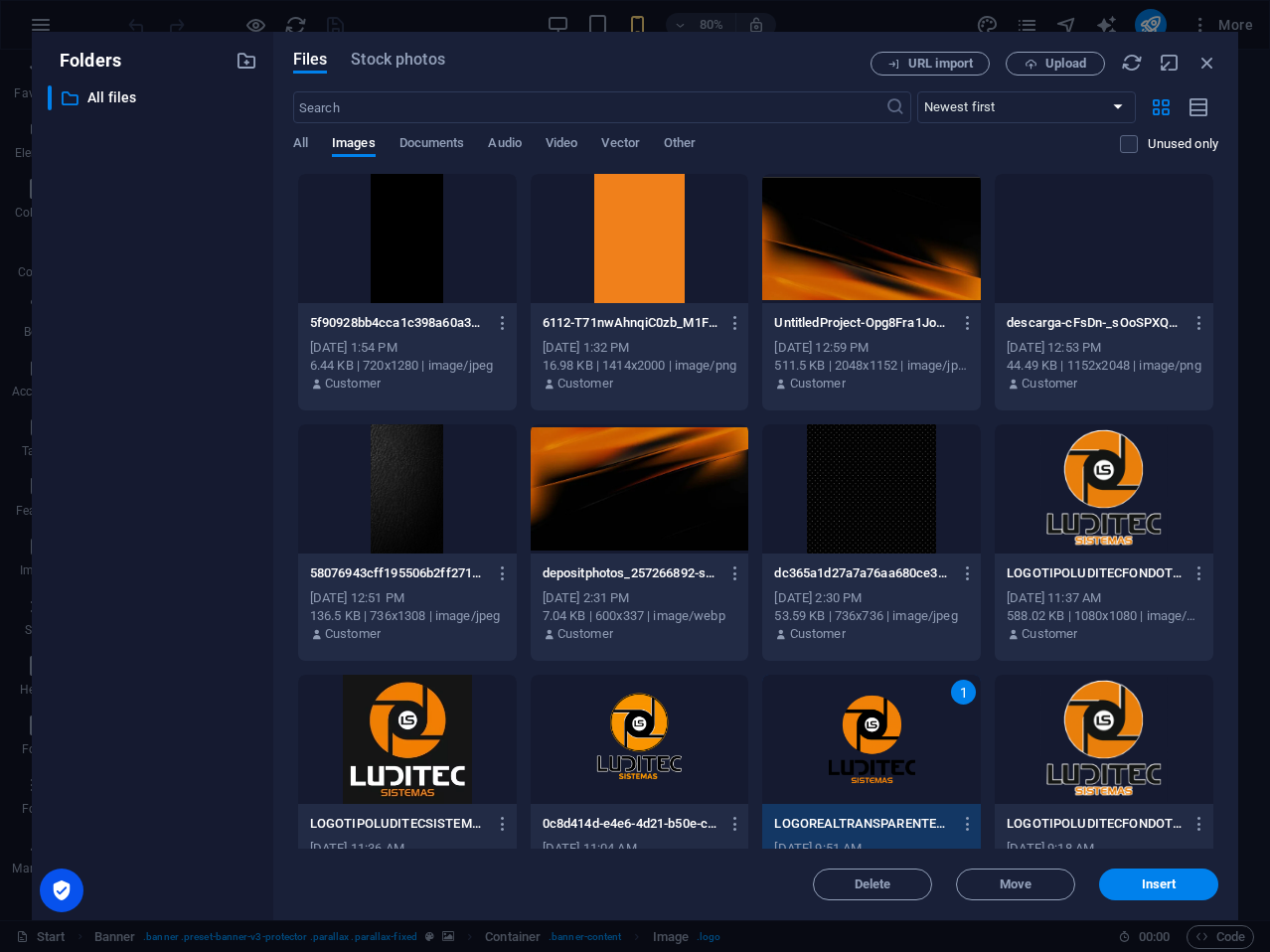 click on "1" at bounding box center [872, 739] 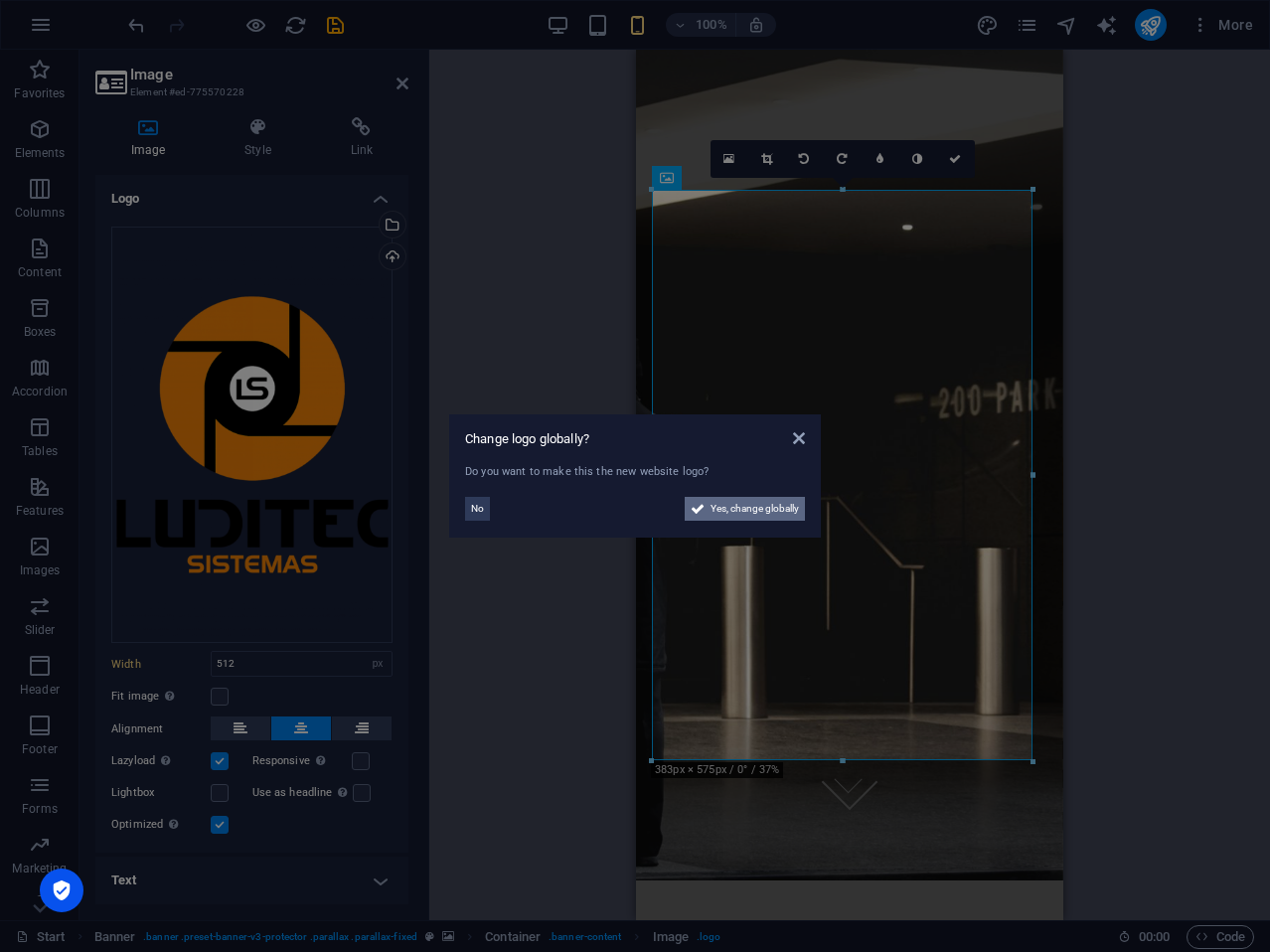 click on "Yes, change globally" at bounding box center (754, 509) 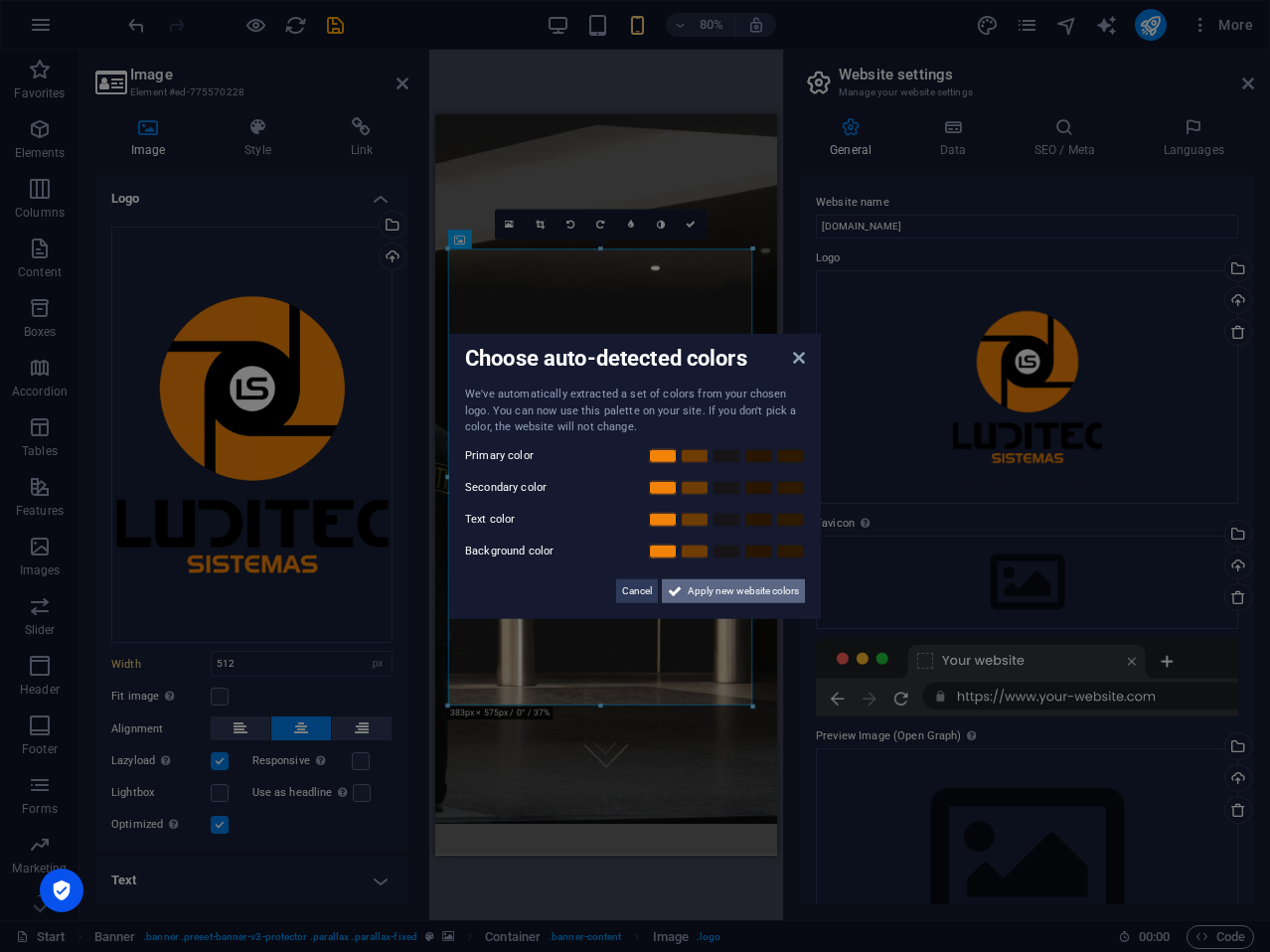 drag, startPoint x: 726, startPoint y: 587, endPoint x: 66, endPoint y: 781, distance: 687.92151 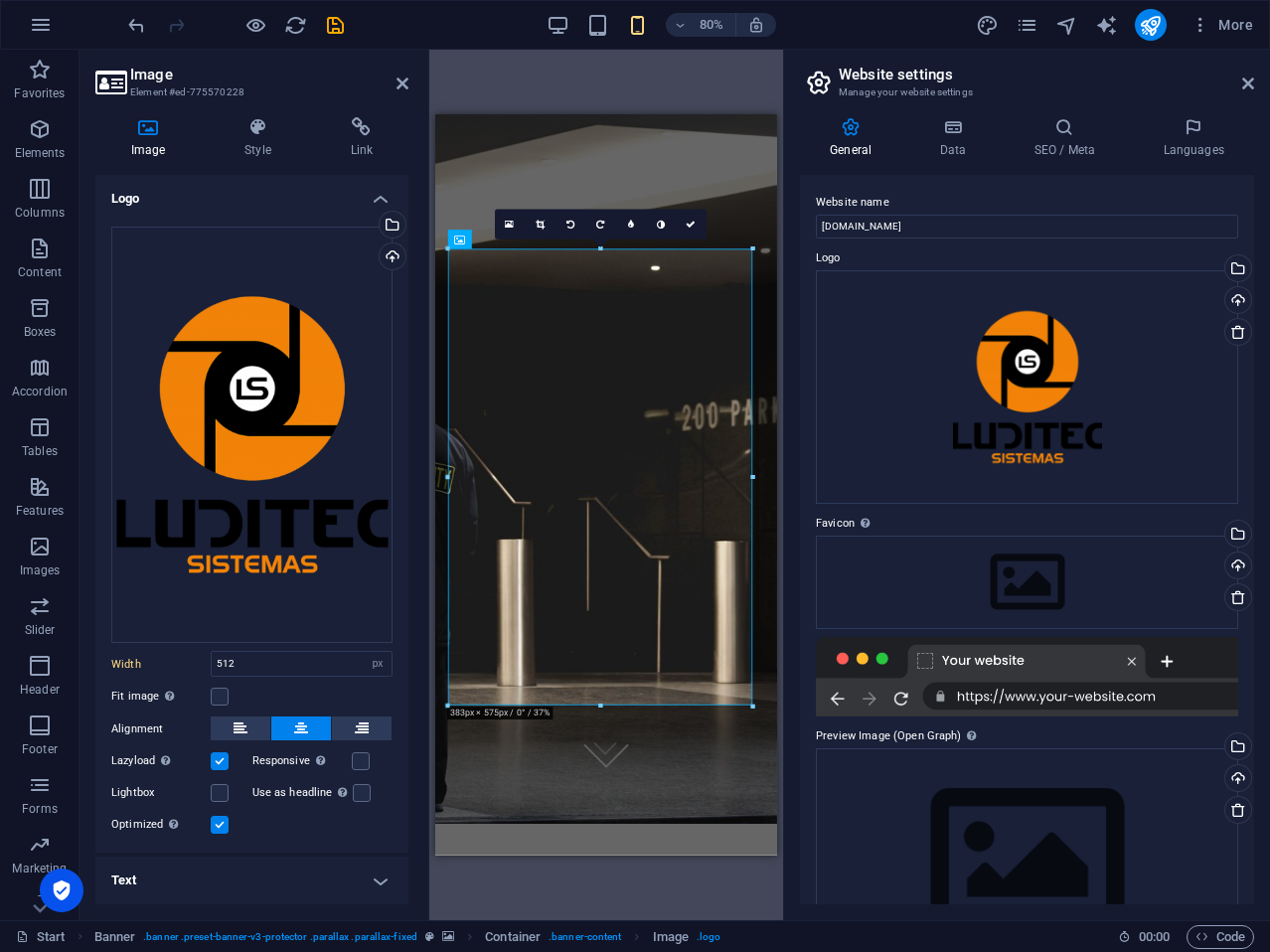 click on "Website settings" at bounding box center (1046, 75) 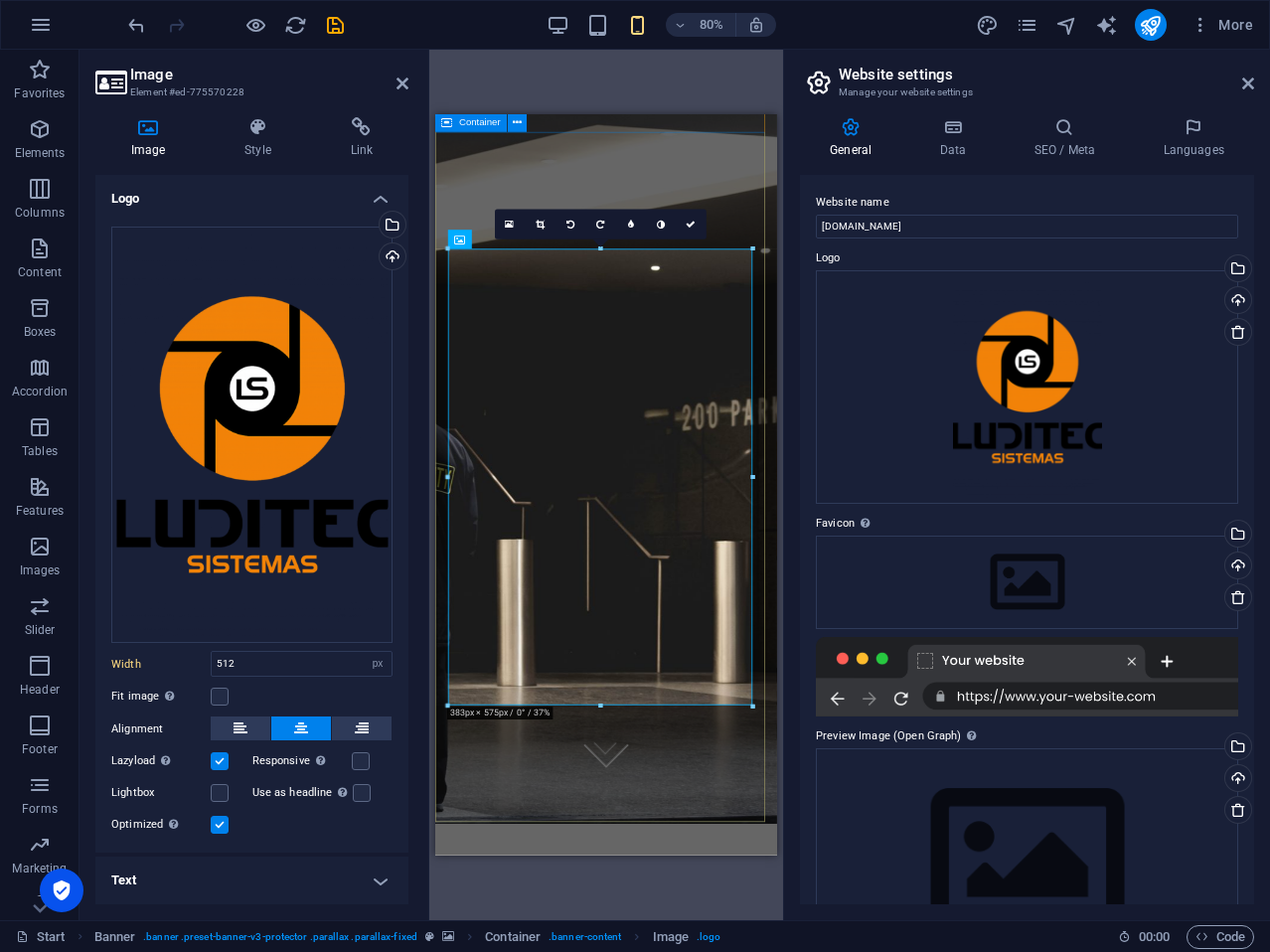 click at bounding box center (649, 684) 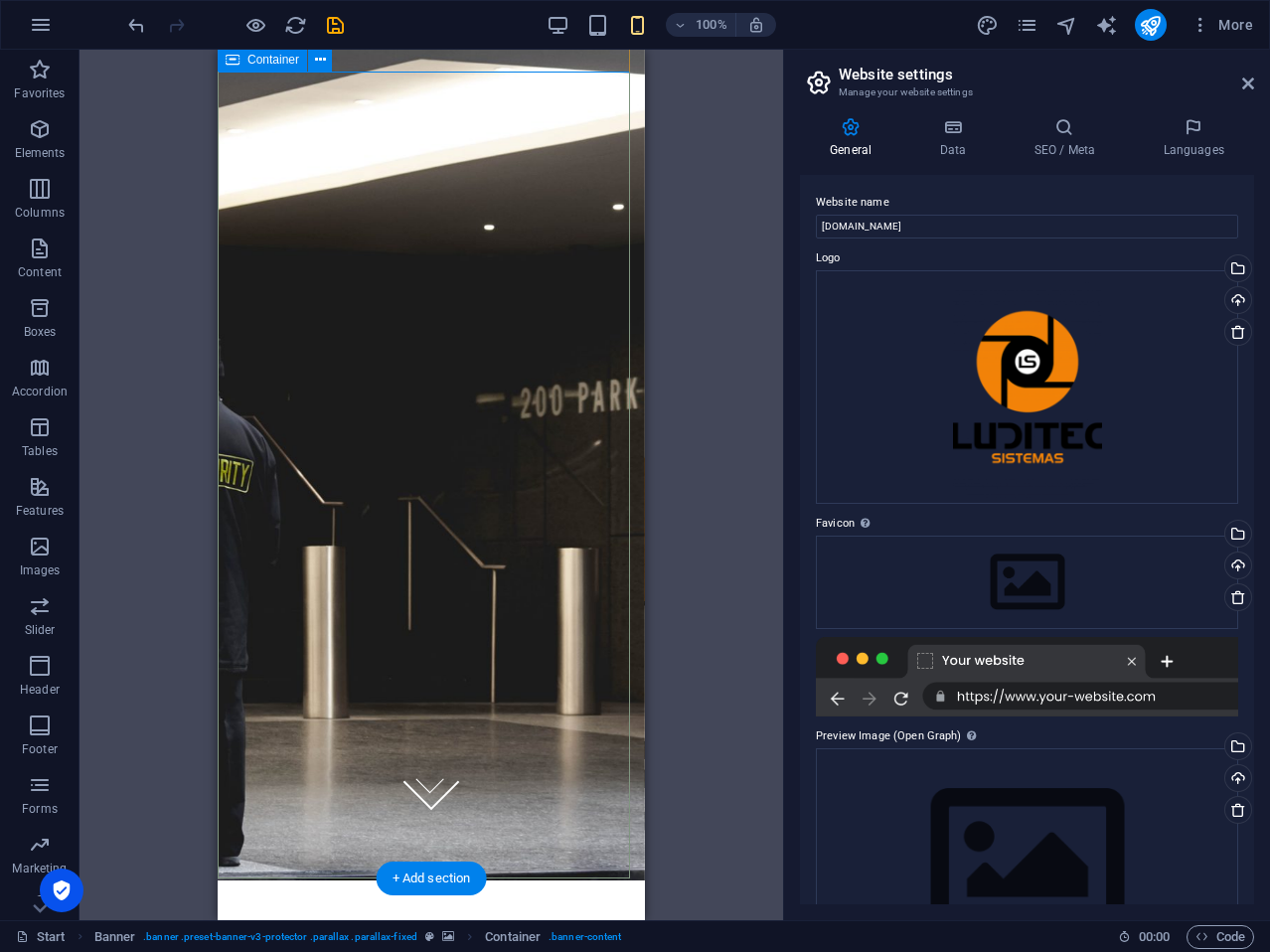 click at bounding box center [431, 619] 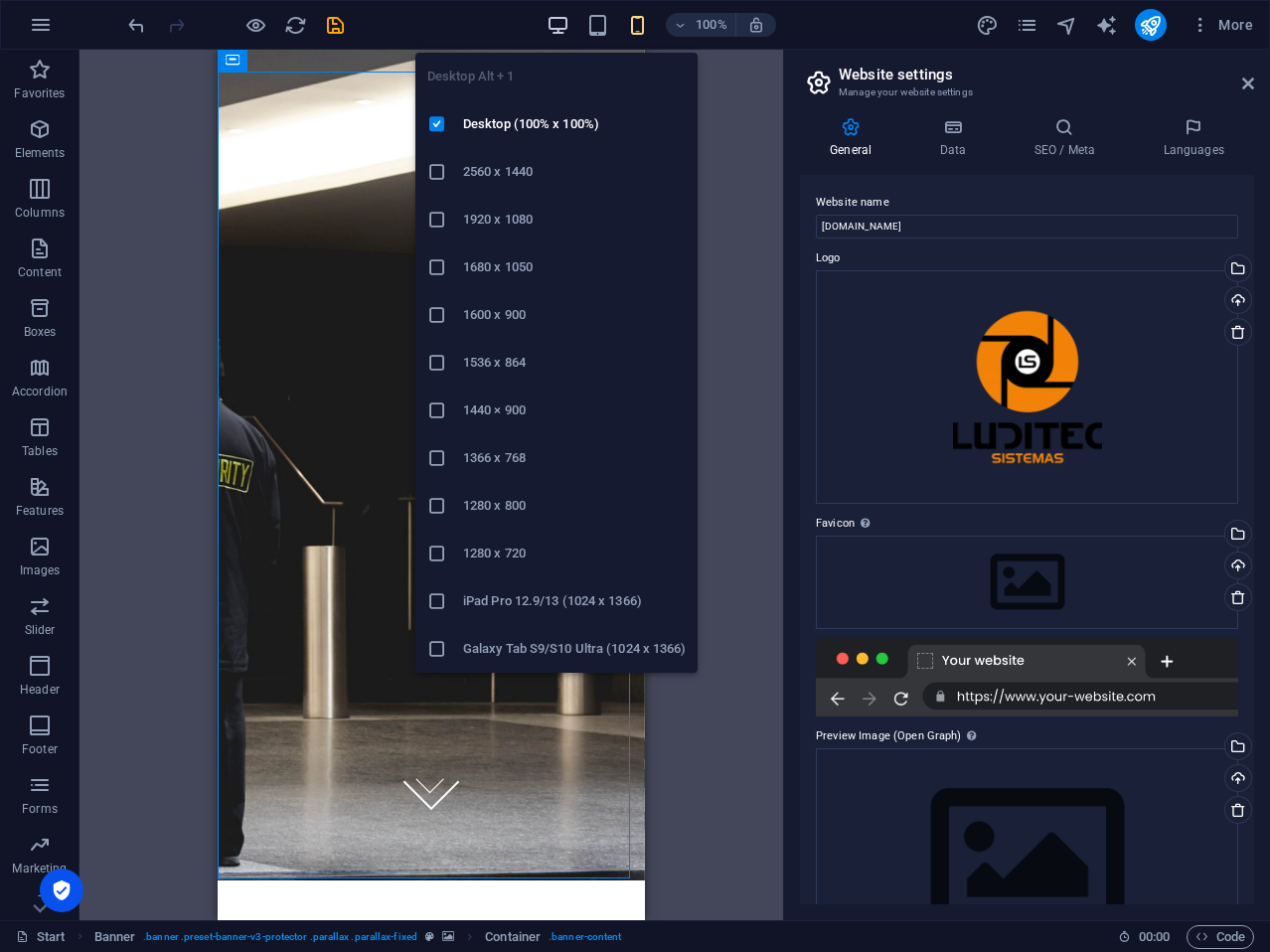 click at bounding box center [557, 25] 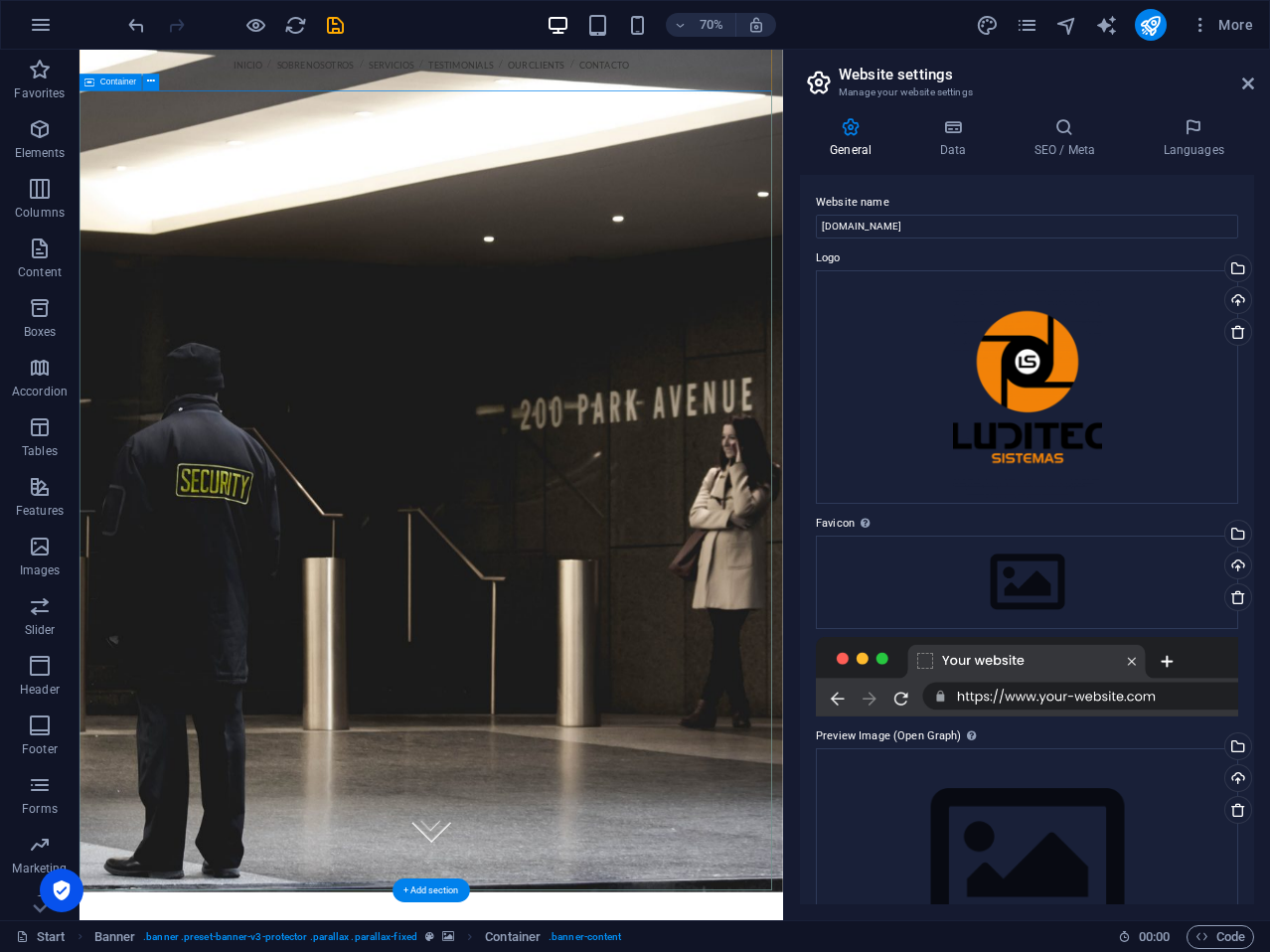 click at bounding box center [581, 683] 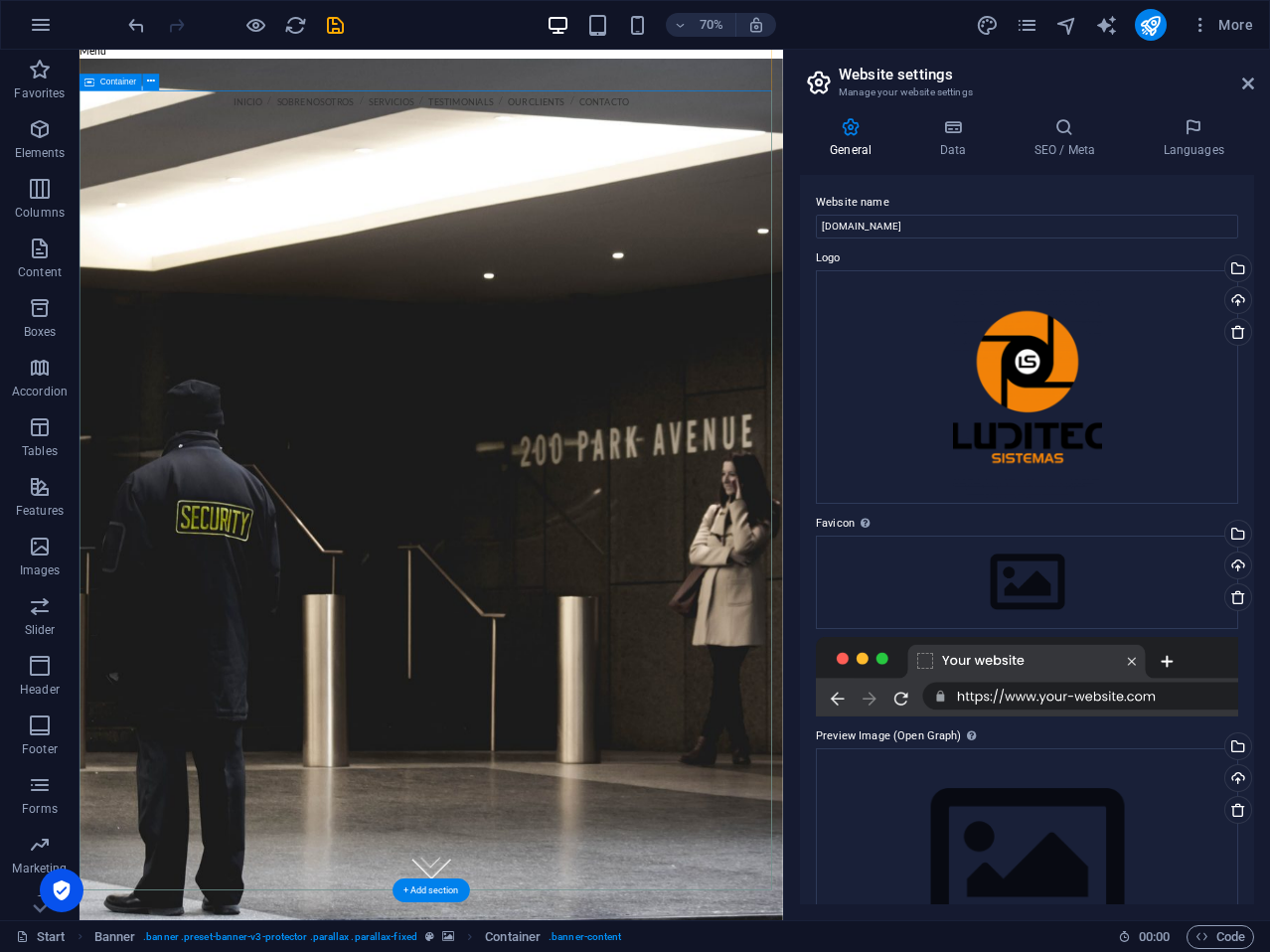 scroll, scrollTop: 0, scrollLeft: 0, axis: both 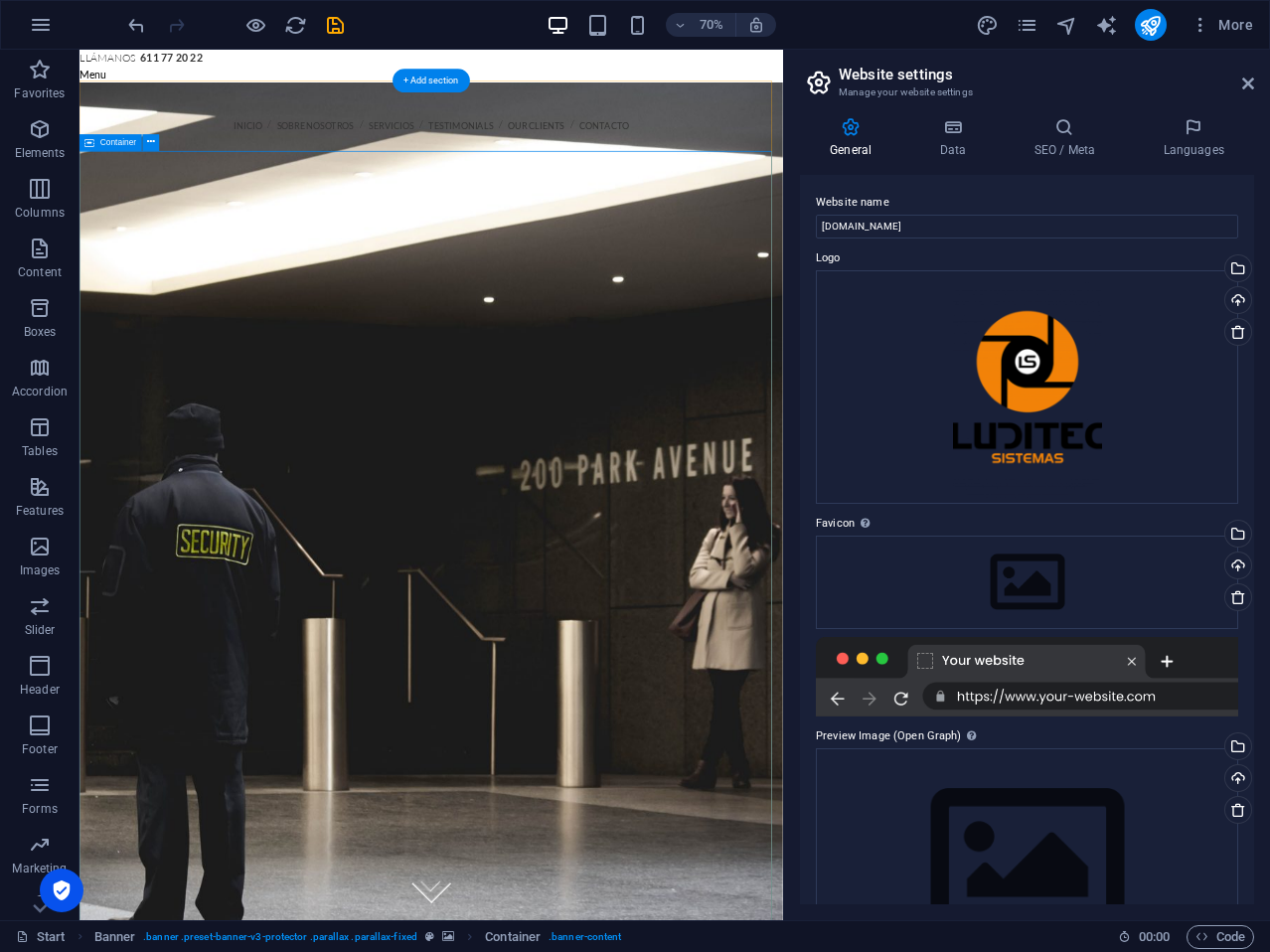 click at bounding box center [581, 769] 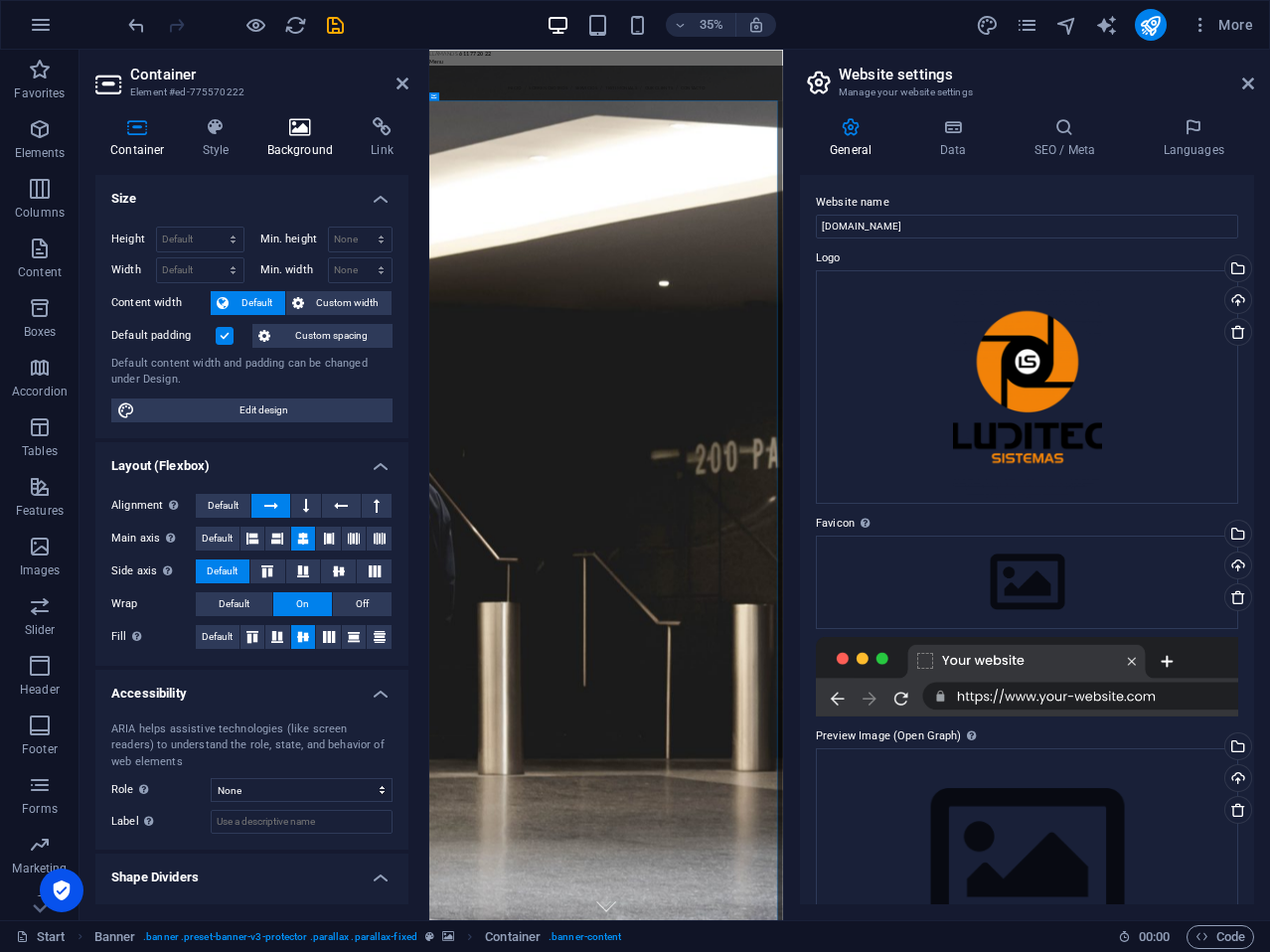 click at bounding box center (300, 127) 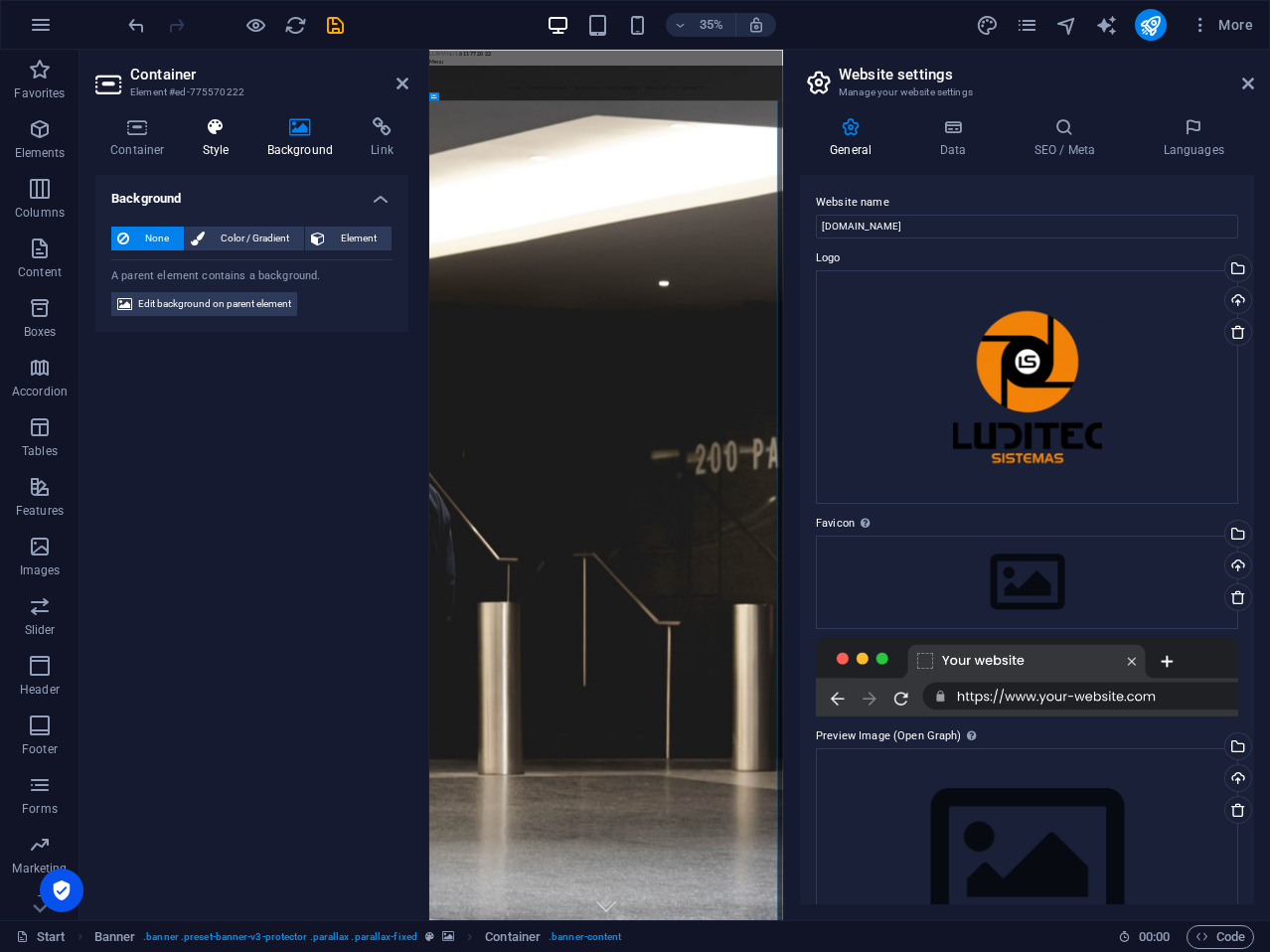 drag, startPoint x: 221, startPoint y: 117, endPoint x: 219, endPoint y: 129, distance: 12.165525 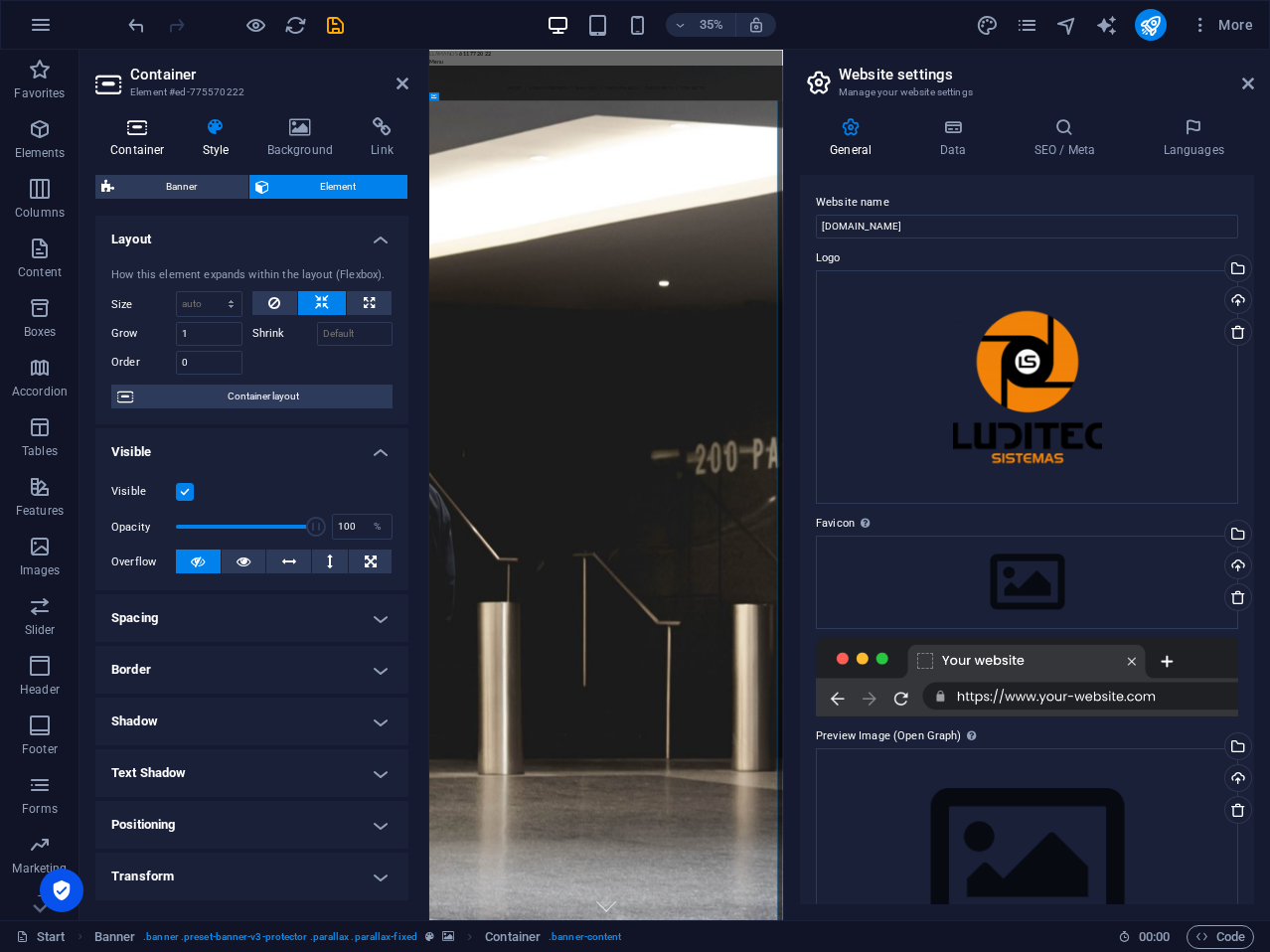 click on "Container" at bounding box center [141, 138] 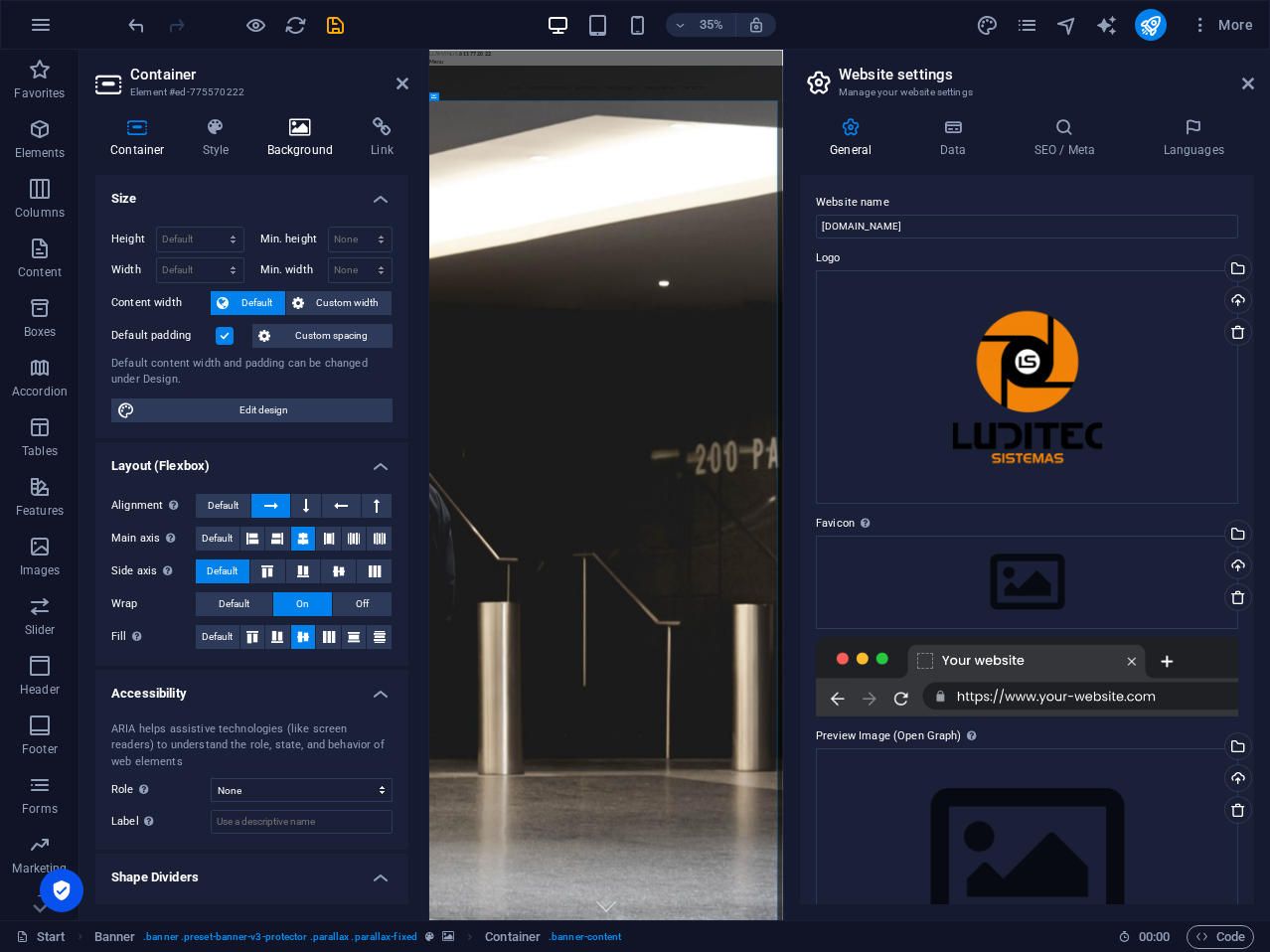 click at bounding box center [300, 127] 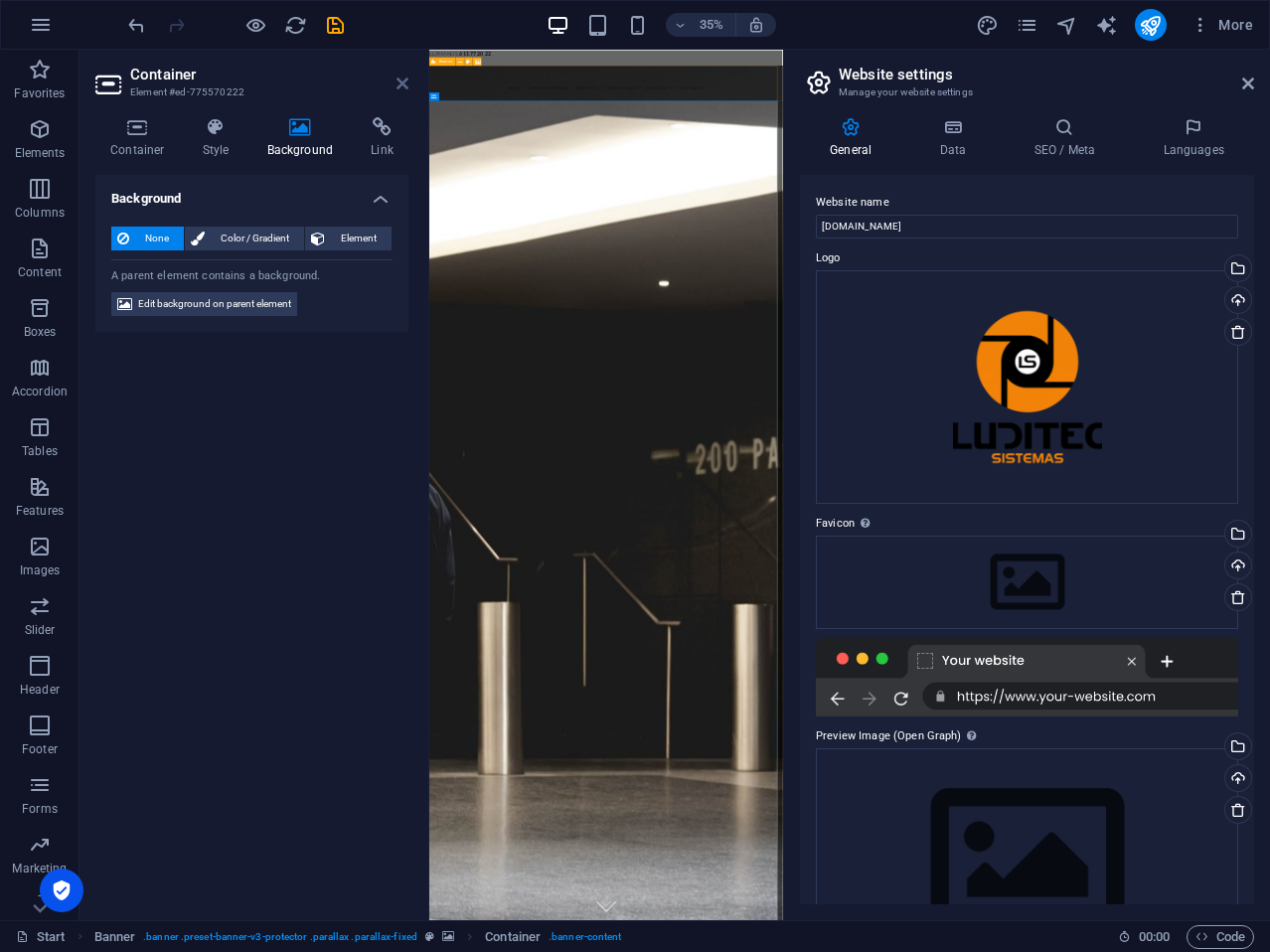 click on "Container Element #ed-775570222
Container Style Background Link Size Height Default px rem % vh vw Min. height None px rem % vh vw Width Default px rem % em vh vw Min. width None px rem % vh vw Content width Default Custom width Width Default px rem % em vh vw Min. width None px rem % vh vw Default padding Custom spacing Default content width and padding can be changed under Design. Edit design Layout (Flexbox) Alignment Determines the flex direction. Default Main axis Determine how elements should behave along the main axis inside this container (justify content). Default Side axis Control the vertical direction of the element inside of the container (align items). Default Wrap Default On Off Fill Controls the distances and direction of elements on the y-axis across several lines (align content). Default Accessibility ARIA helps assistive technologies (like screen readers) to understand the role, state, and behavior of web elements Role The ARIA role defines the purpose of an element.  None" at bounding box center (254, 485) 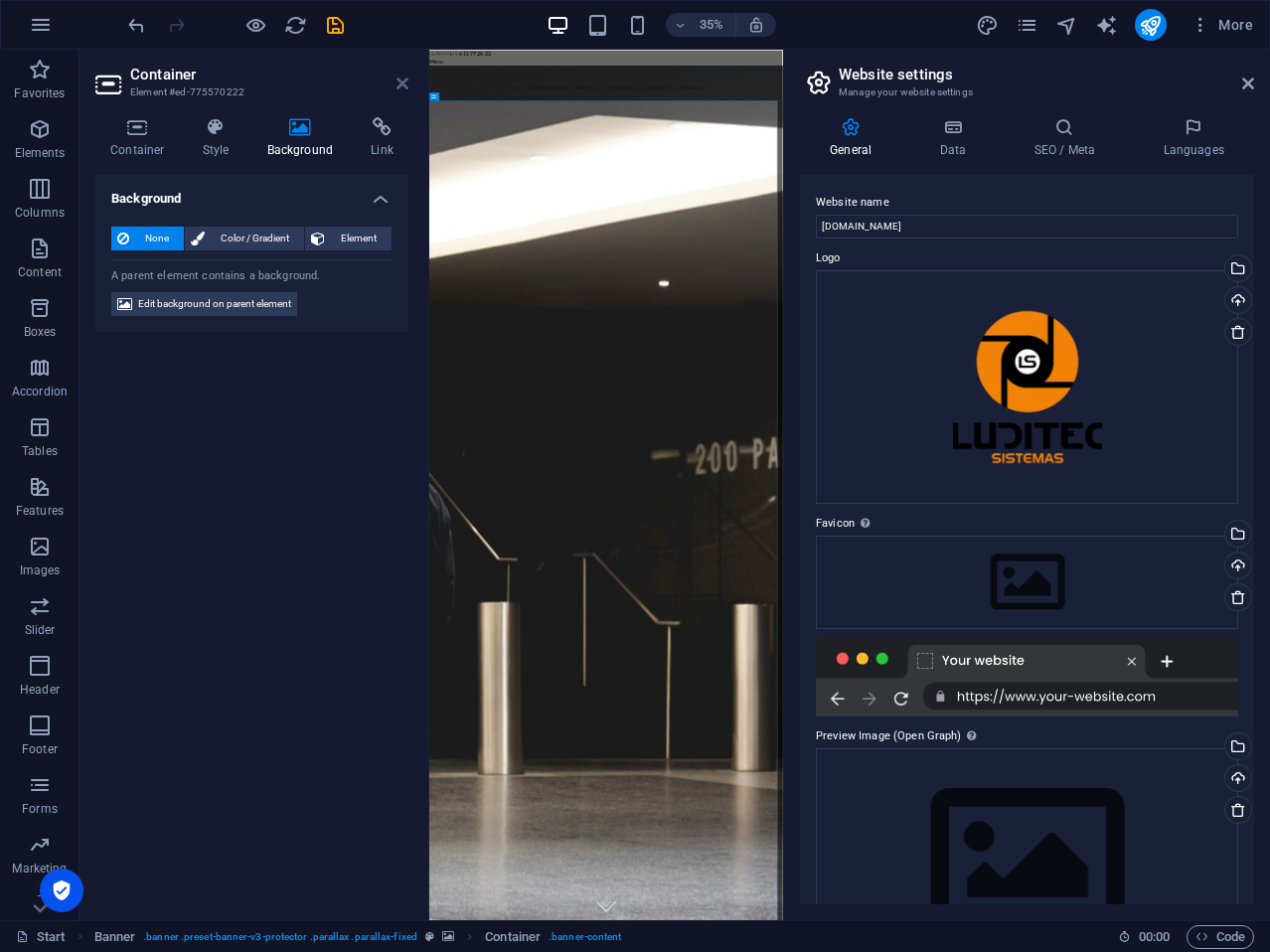 click at bounding box center (402, 83) 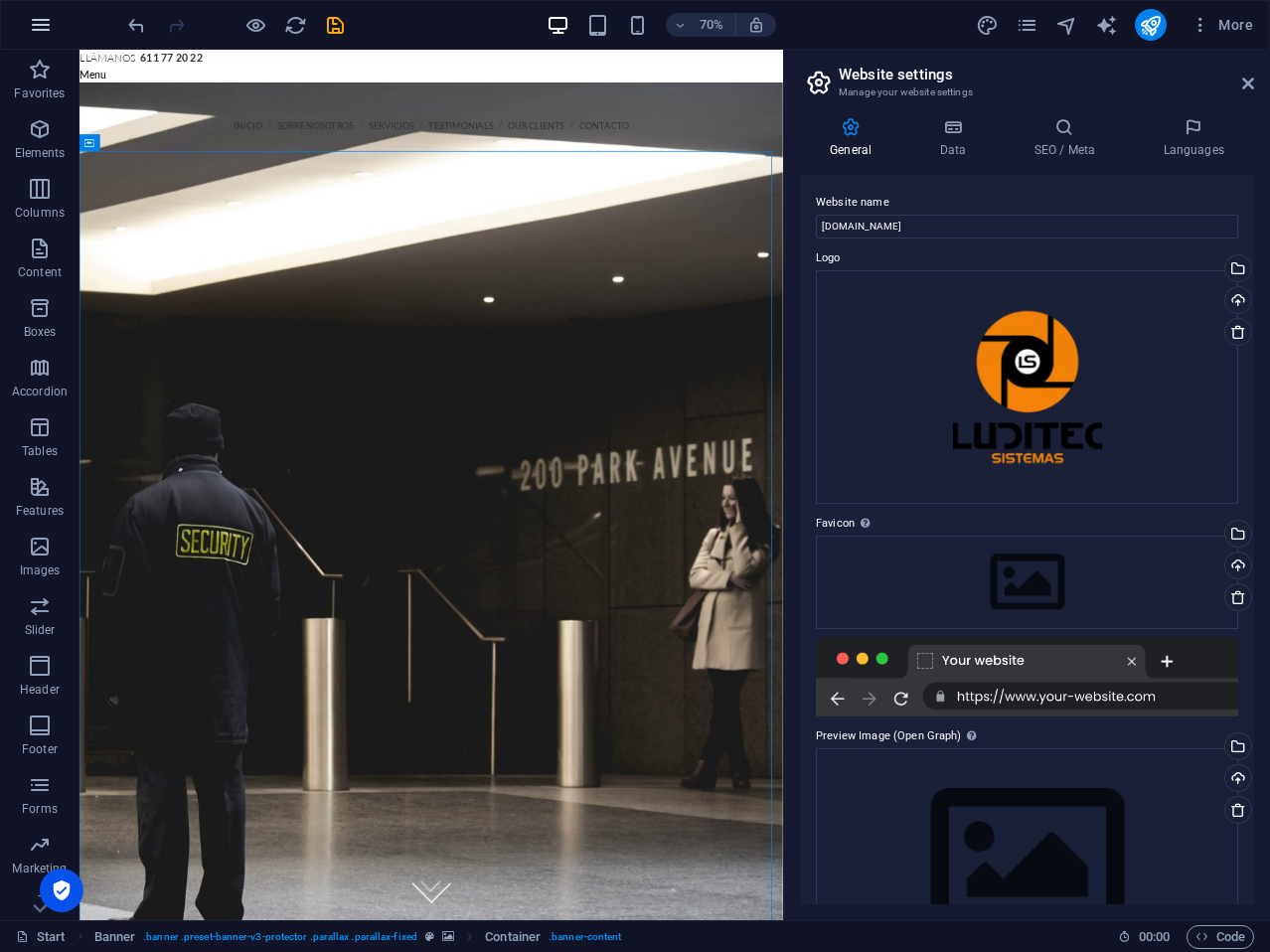 click at bounding box center (41, 25) 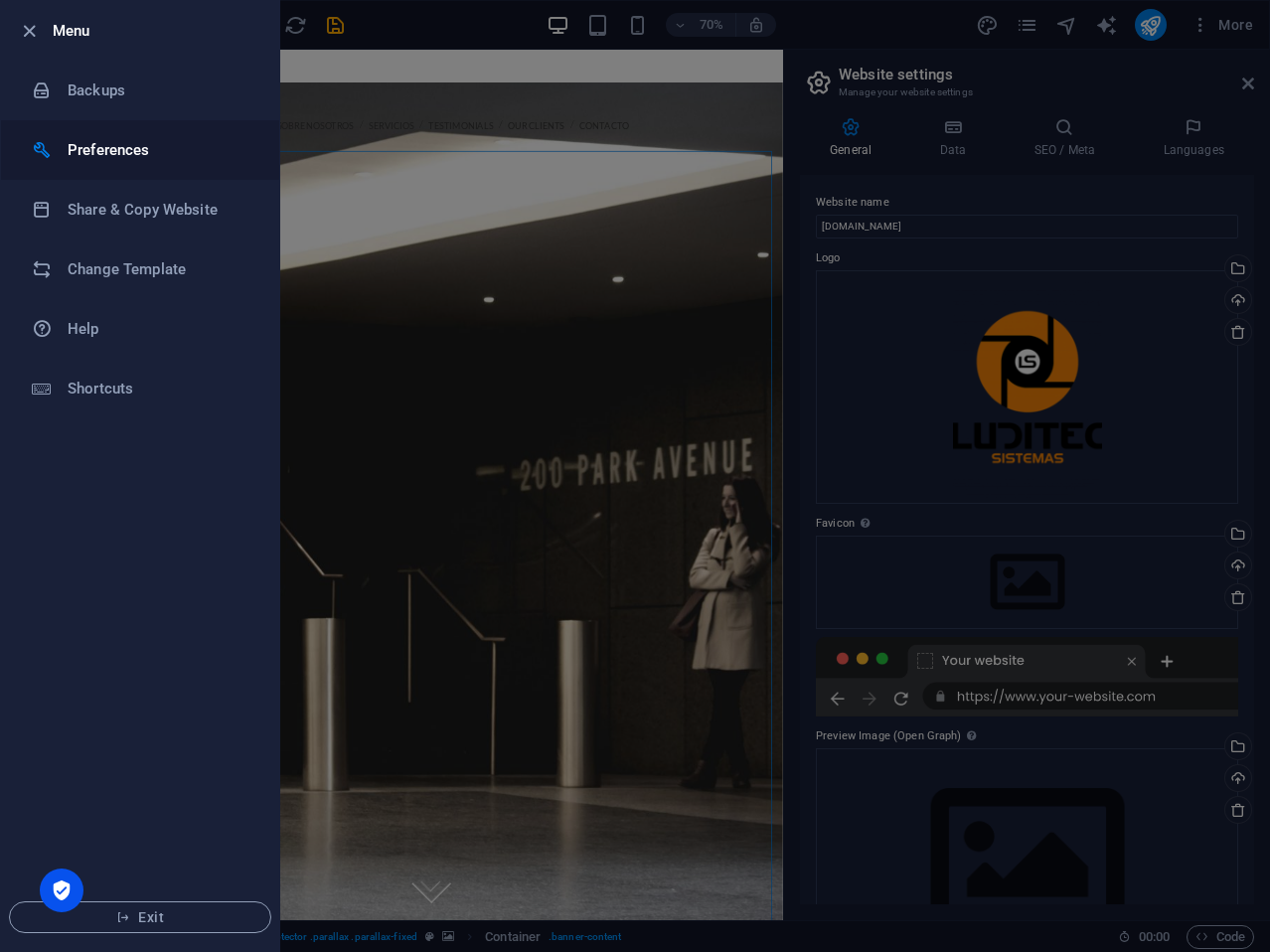 click on "Preferences" at bounding box center [159, 150] 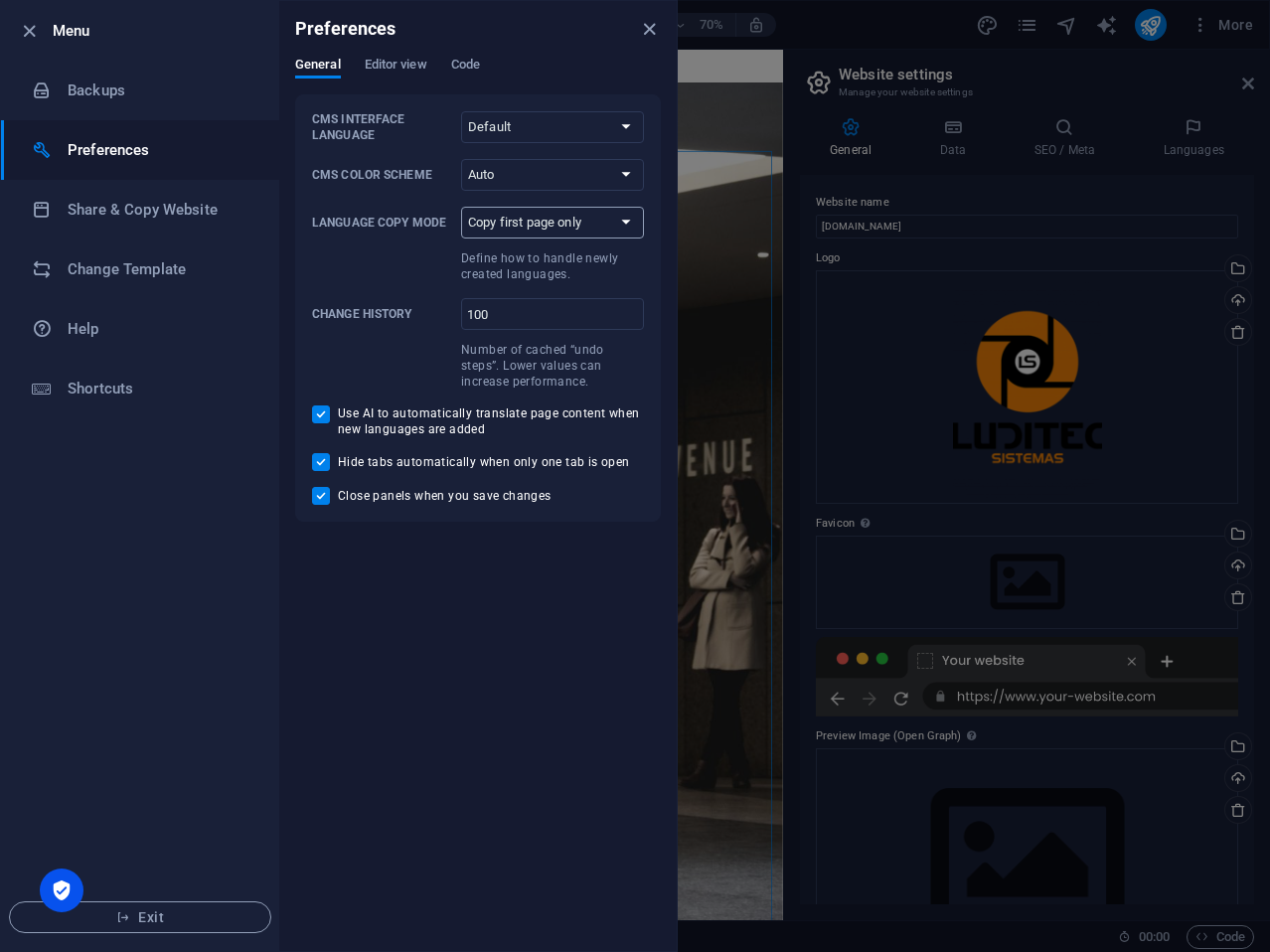 click on "Copy first page only Copy all pages" at bounding box center [553, 223] 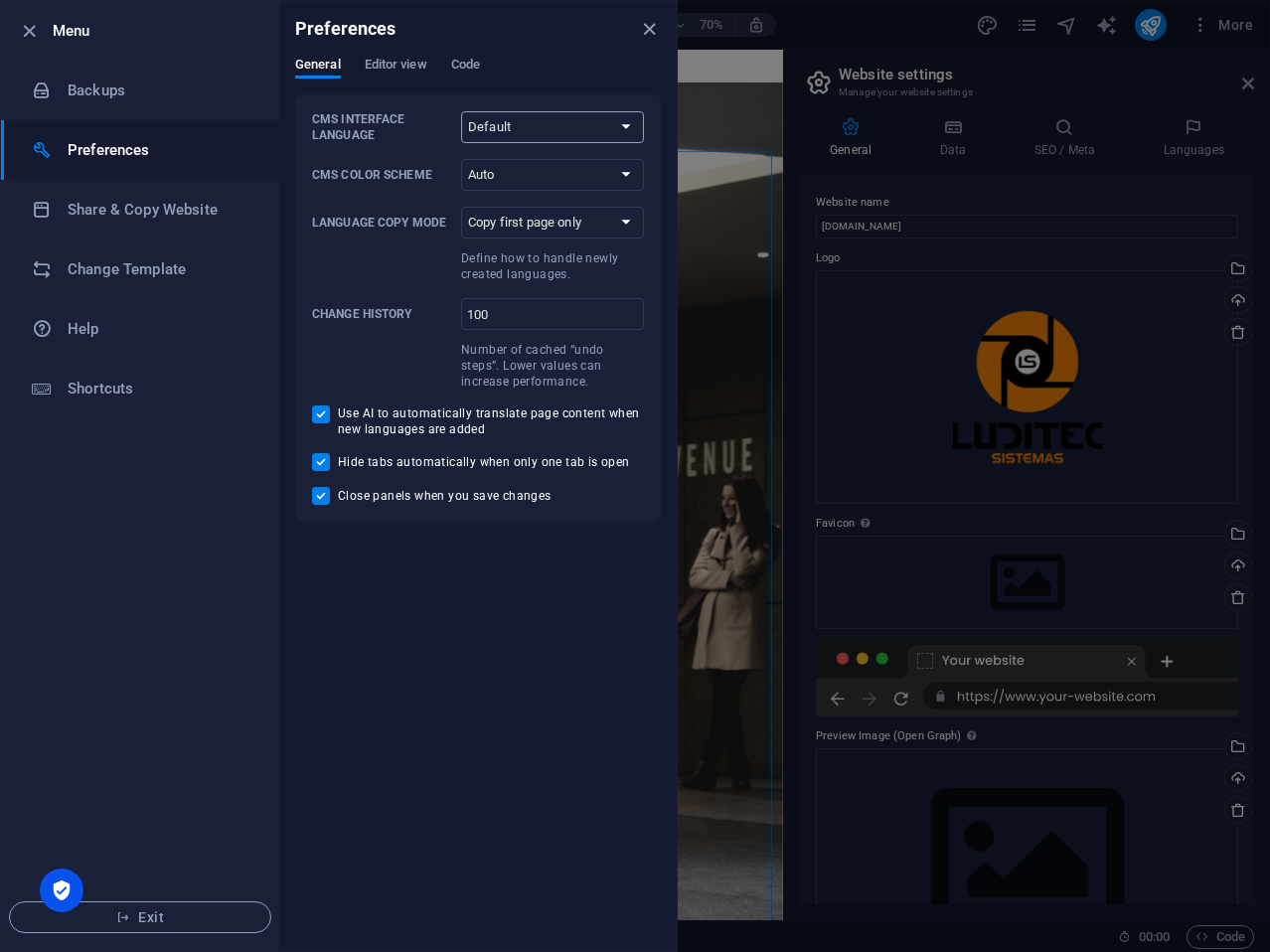 click on "Default Deutsch English Español Français Magyar Italiano Nederlands Polski Português русский язык Svenska Türkçe 日本語" at bounding box center [553, 127] 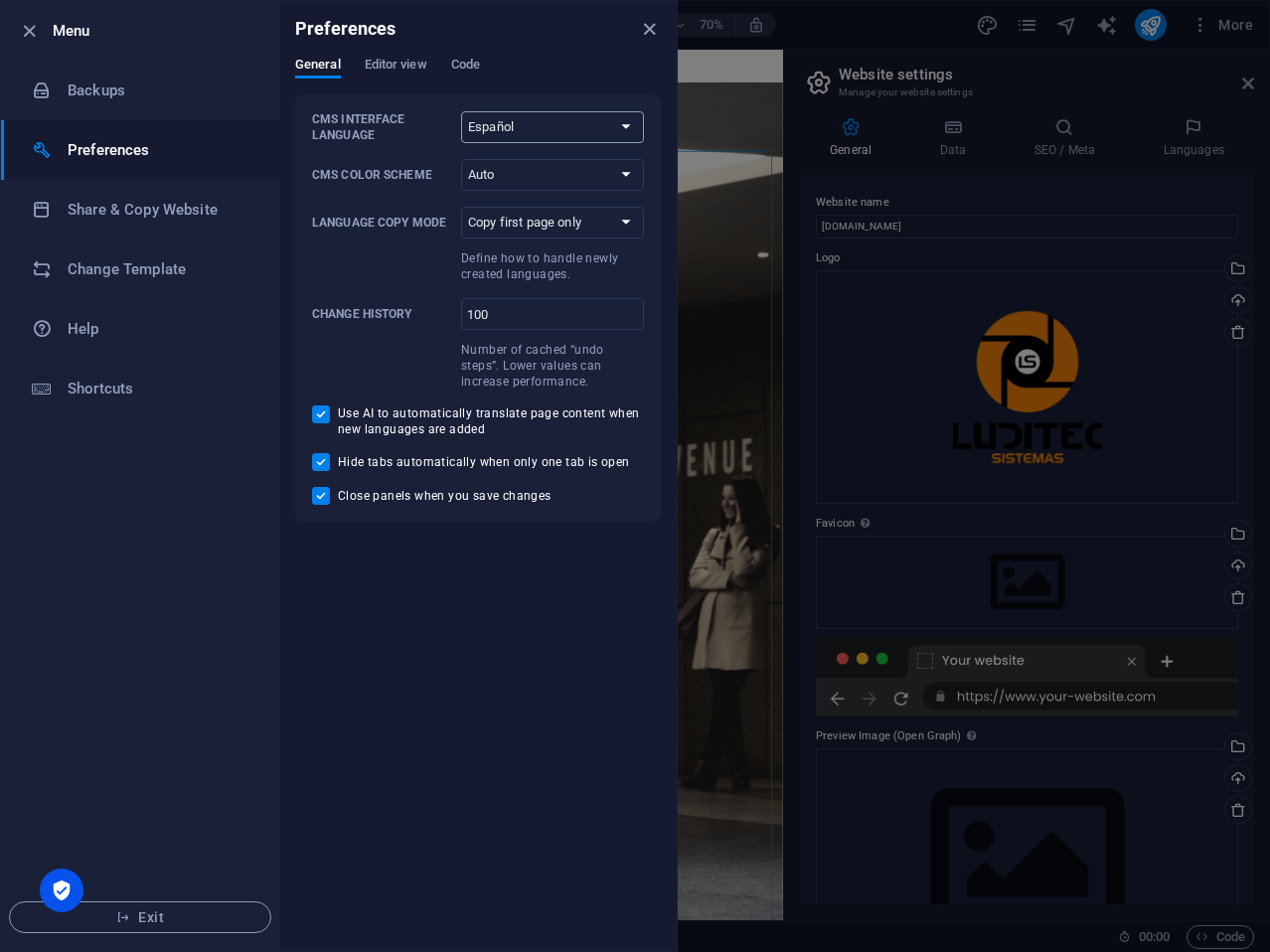 click on "Default Deutsch English Español Français Magyar Italiano Nederlands Polski Português русский язык Svenska Türkçe 日本語" at bounding box center [553, 127] 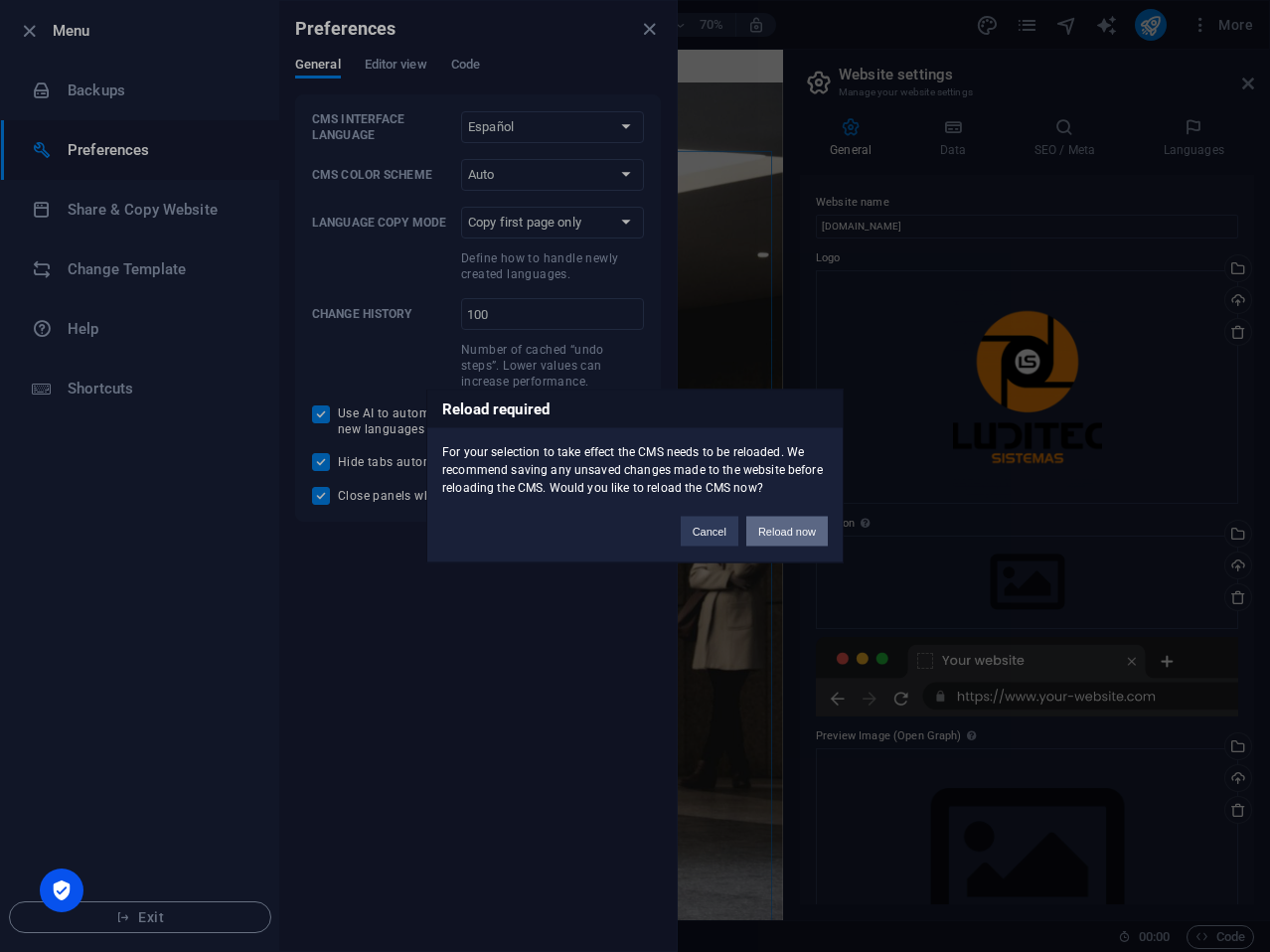 click on "Reload now" at bounding box center [787, 532] 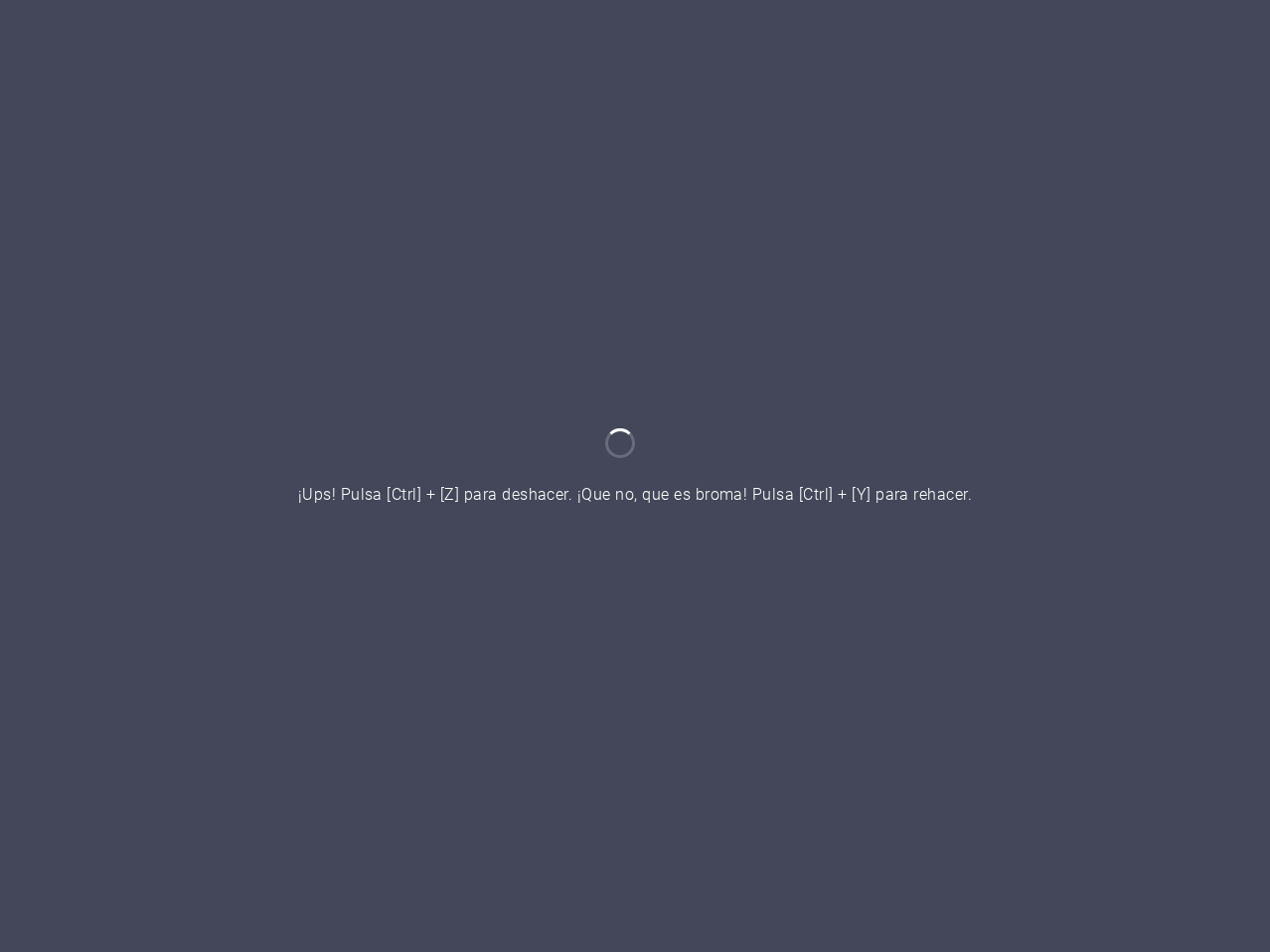 scroll, scrollTop: 0, scrollLeft: 0, axis: both 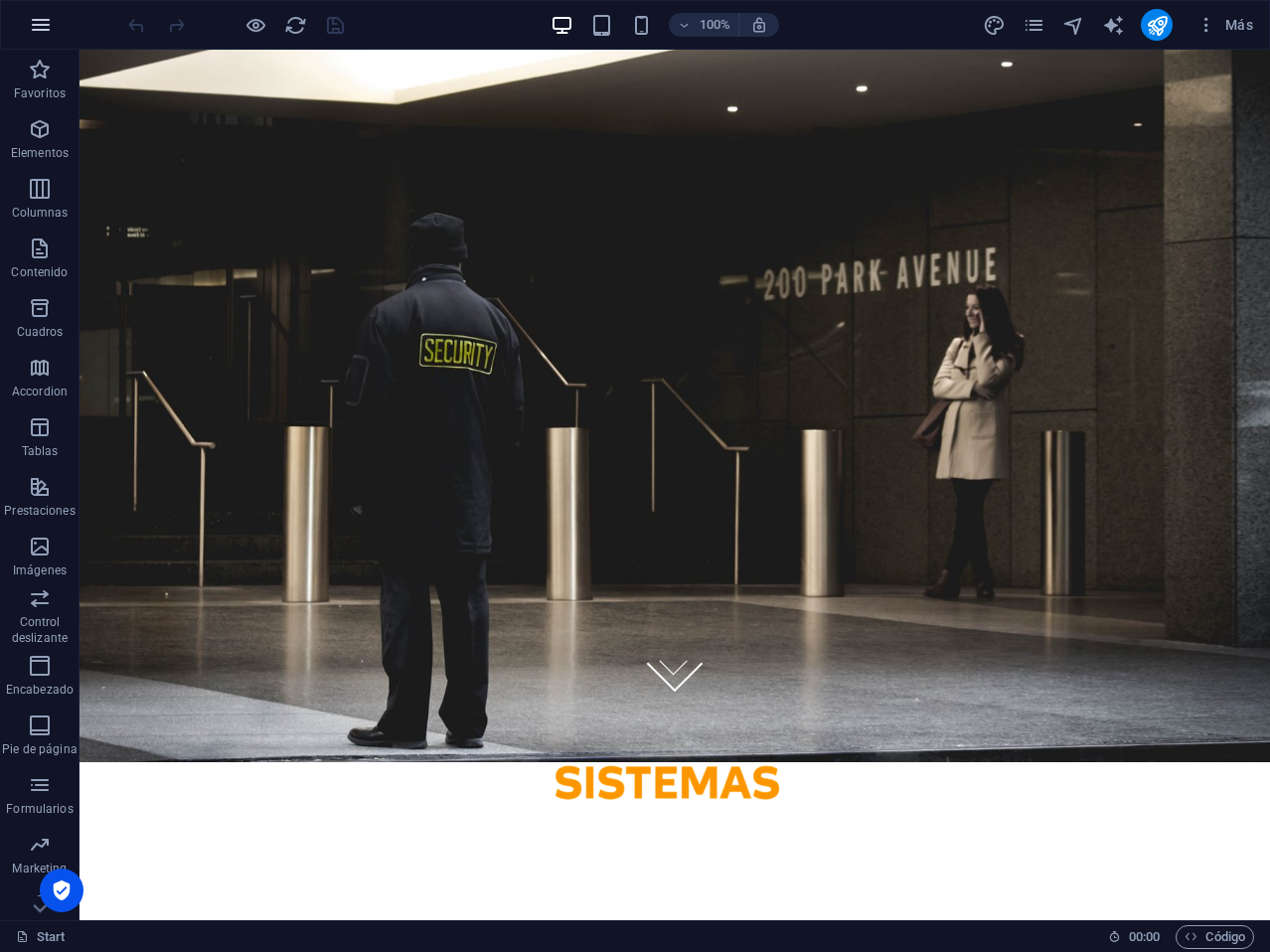 click at bounding box center (41, 25) 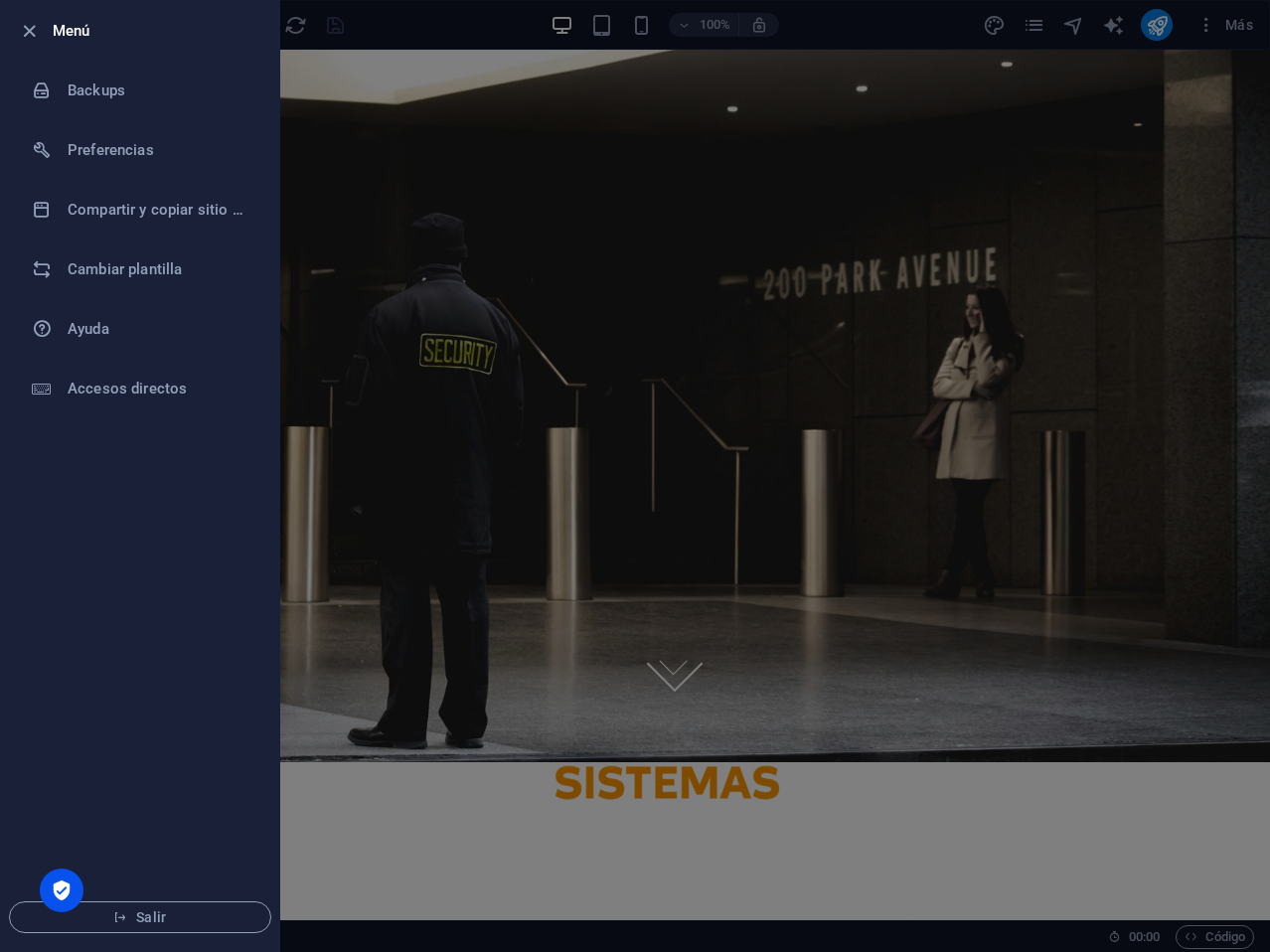 click at bounding box center [635, 476] 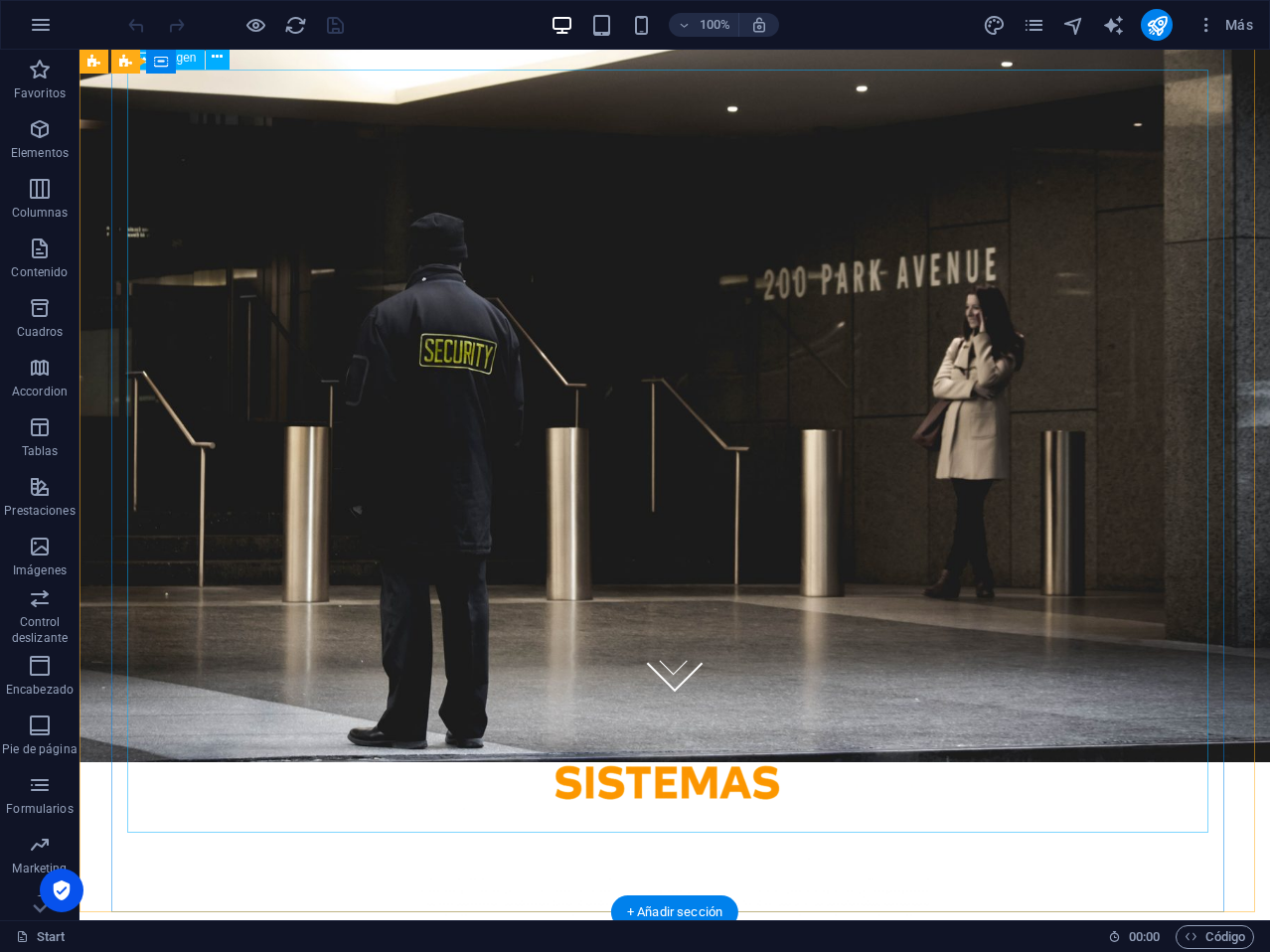 click at bounding box center [675, 564] 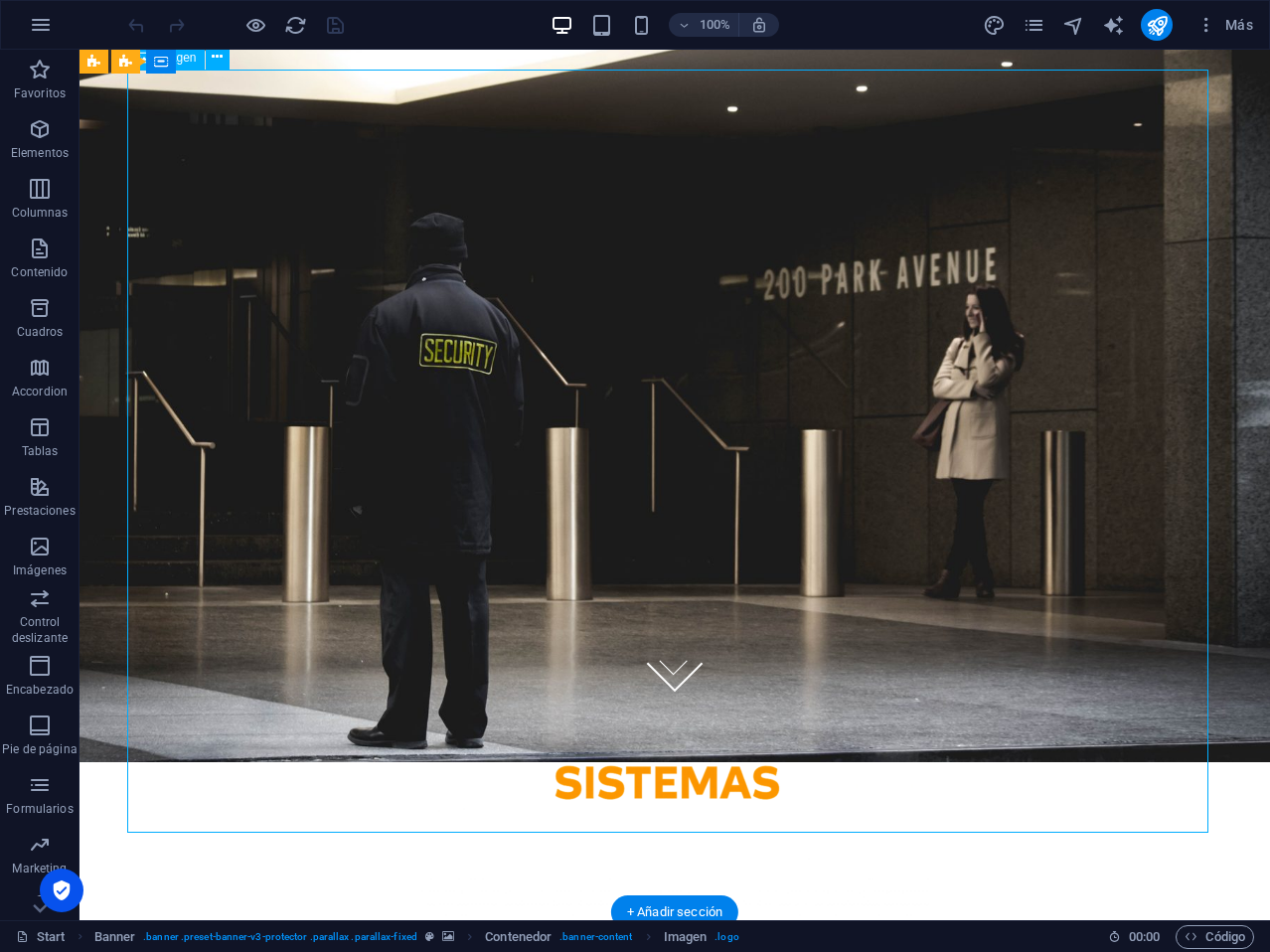 click at bounding box center [675, 564] 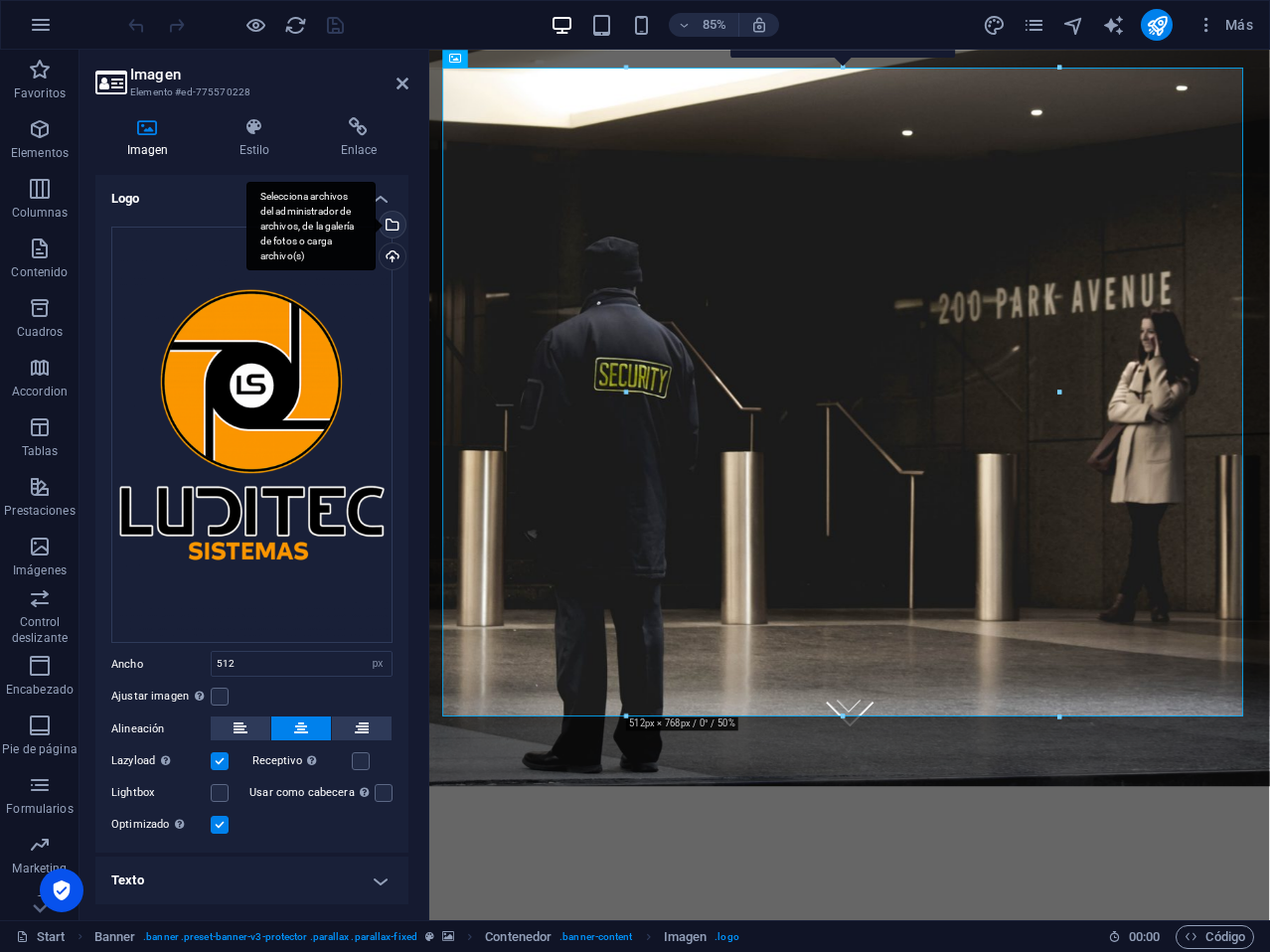 click on "Selecciona archivos del administrador de archivos, de la galería de fotos o carga archivo(s)" at bounding box center (311, 227) 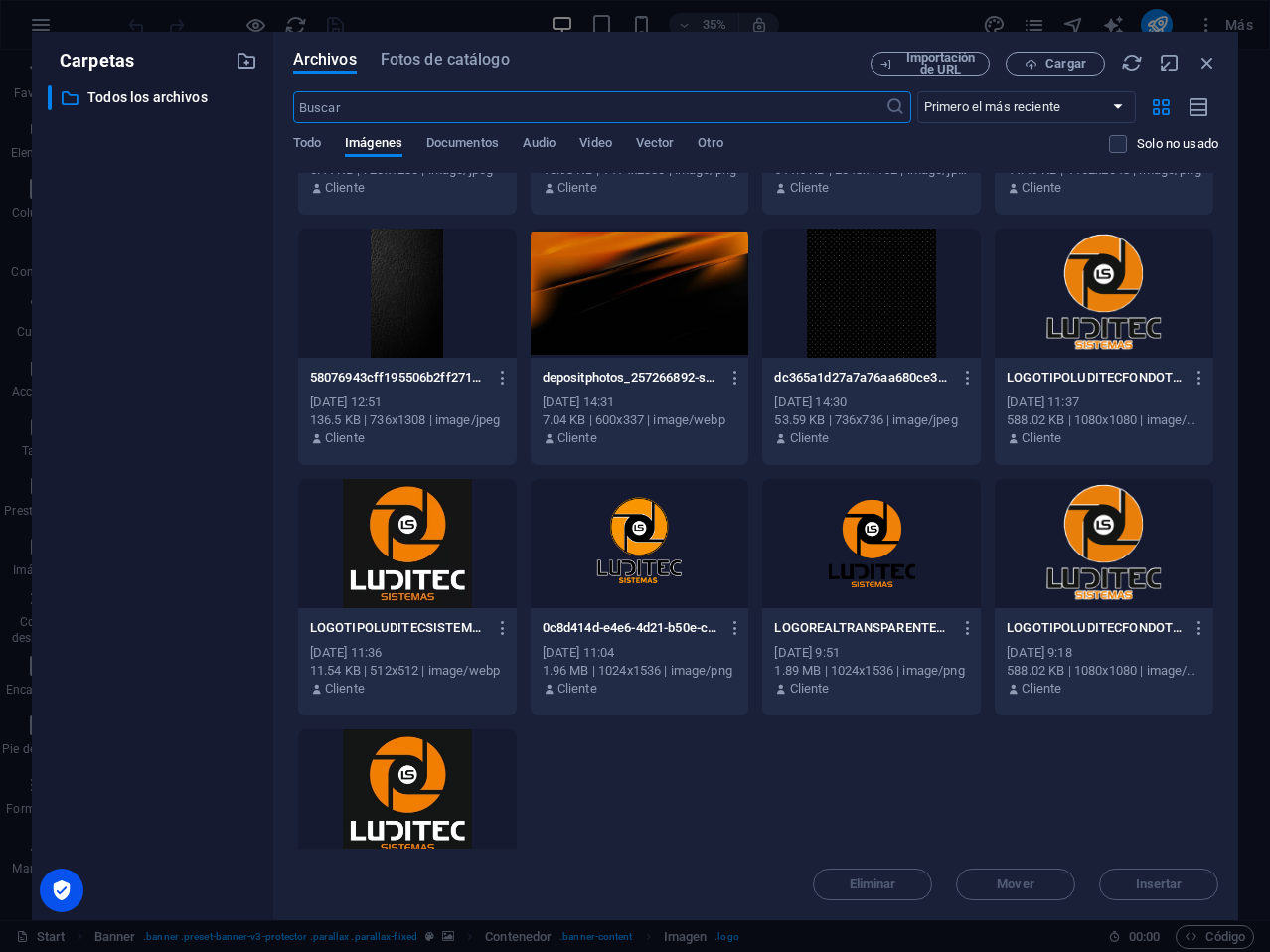 scroll, scrollTop: 199, scrollLeft: 0, axis: vertical 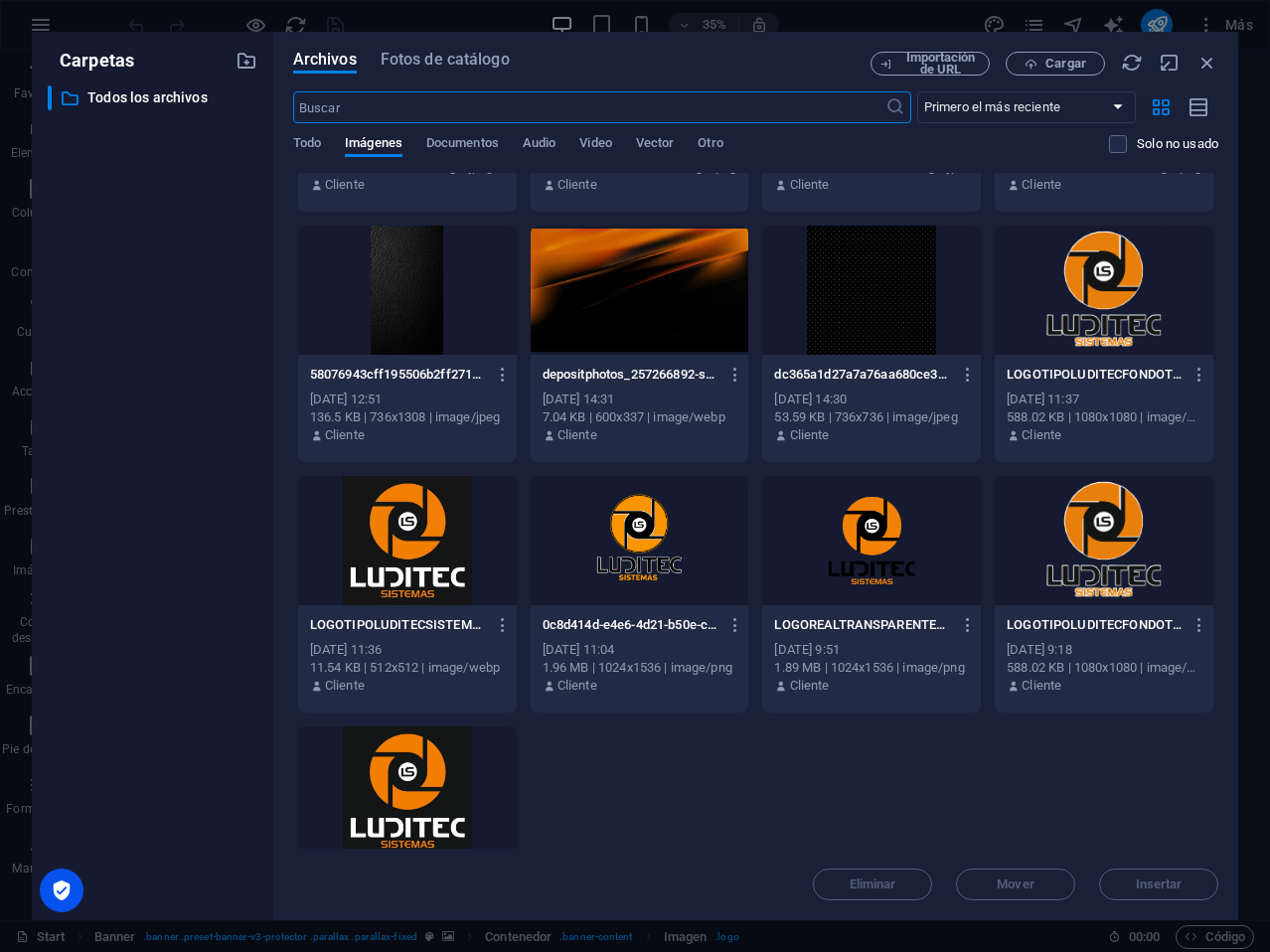 click at bounding box center (872, 541) 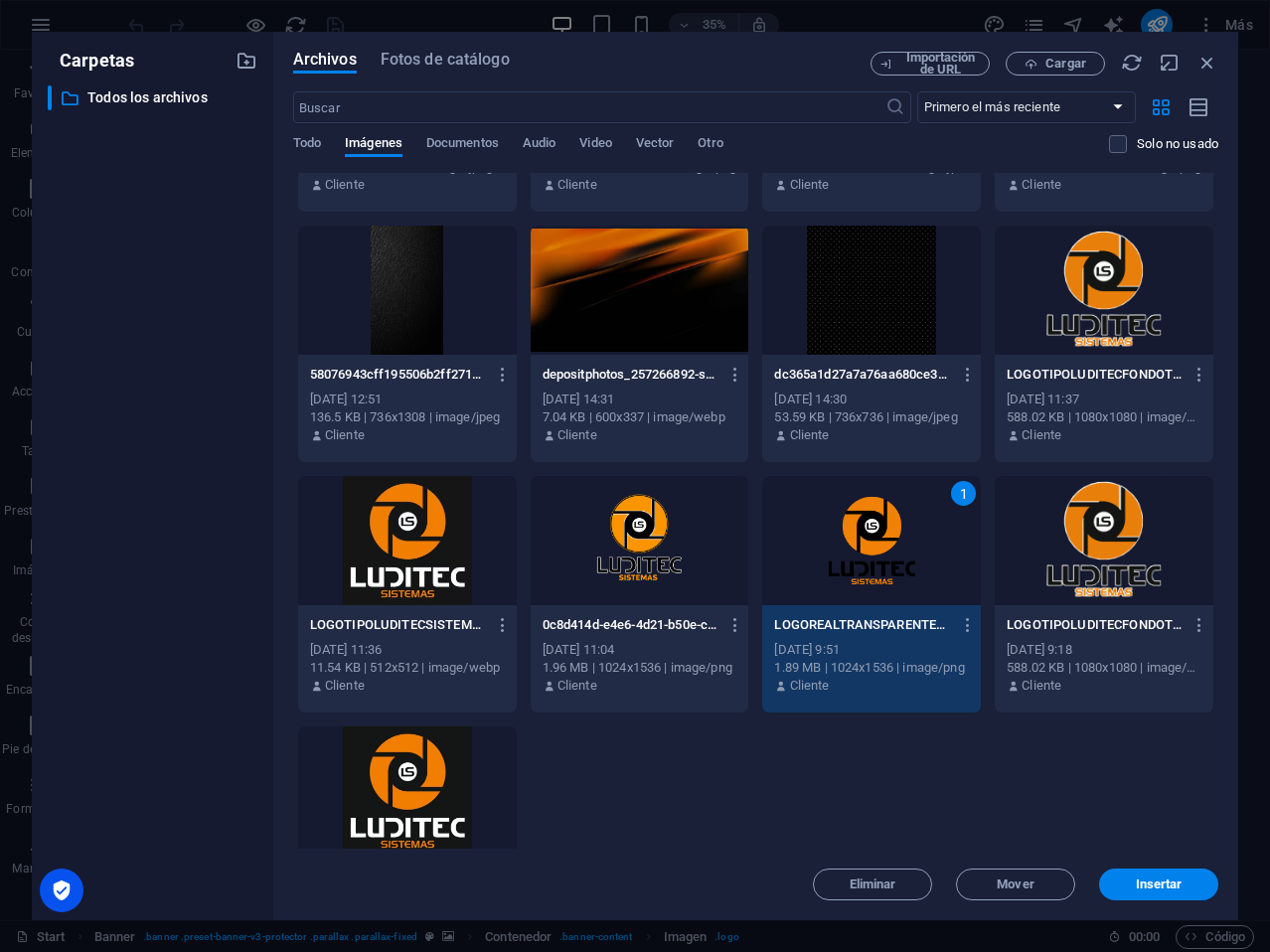 click on "1" at bounding box center [872, 541] 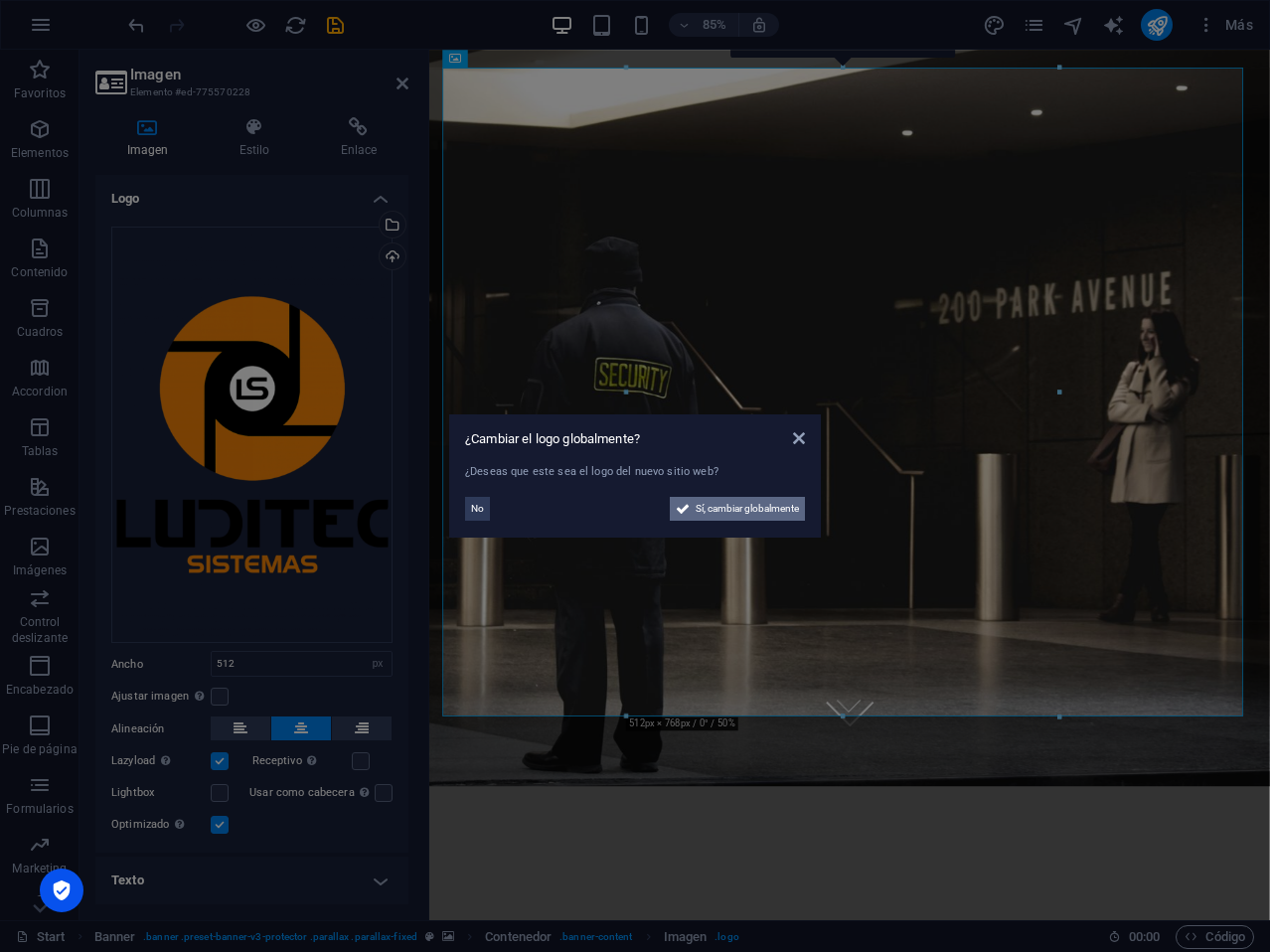 click on "Sí, cambiar globalmente" at bounding box center [747, 509] 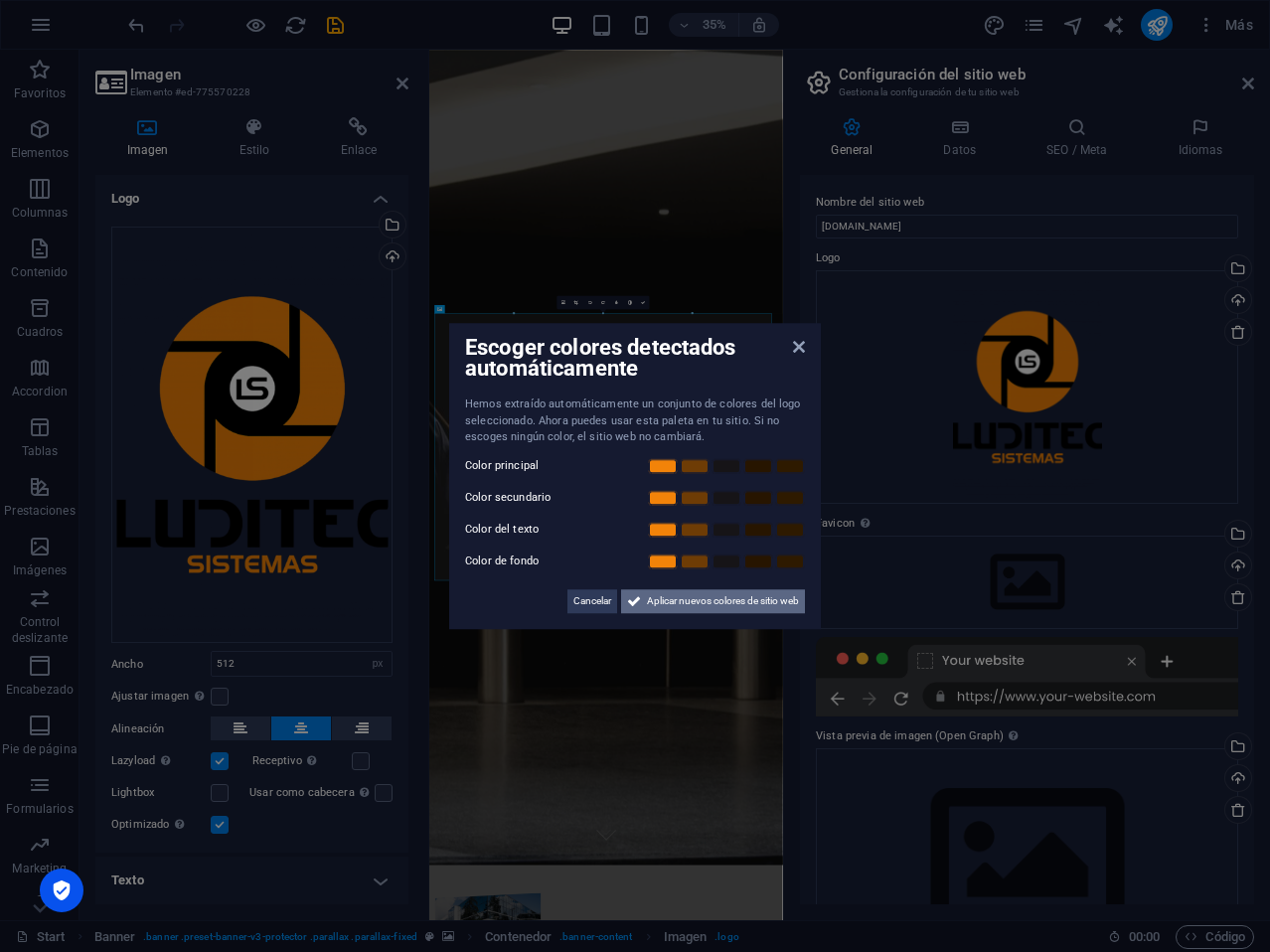 click on "Aplicar nuevos colores de sitio web" at bounding box center [722, 601] 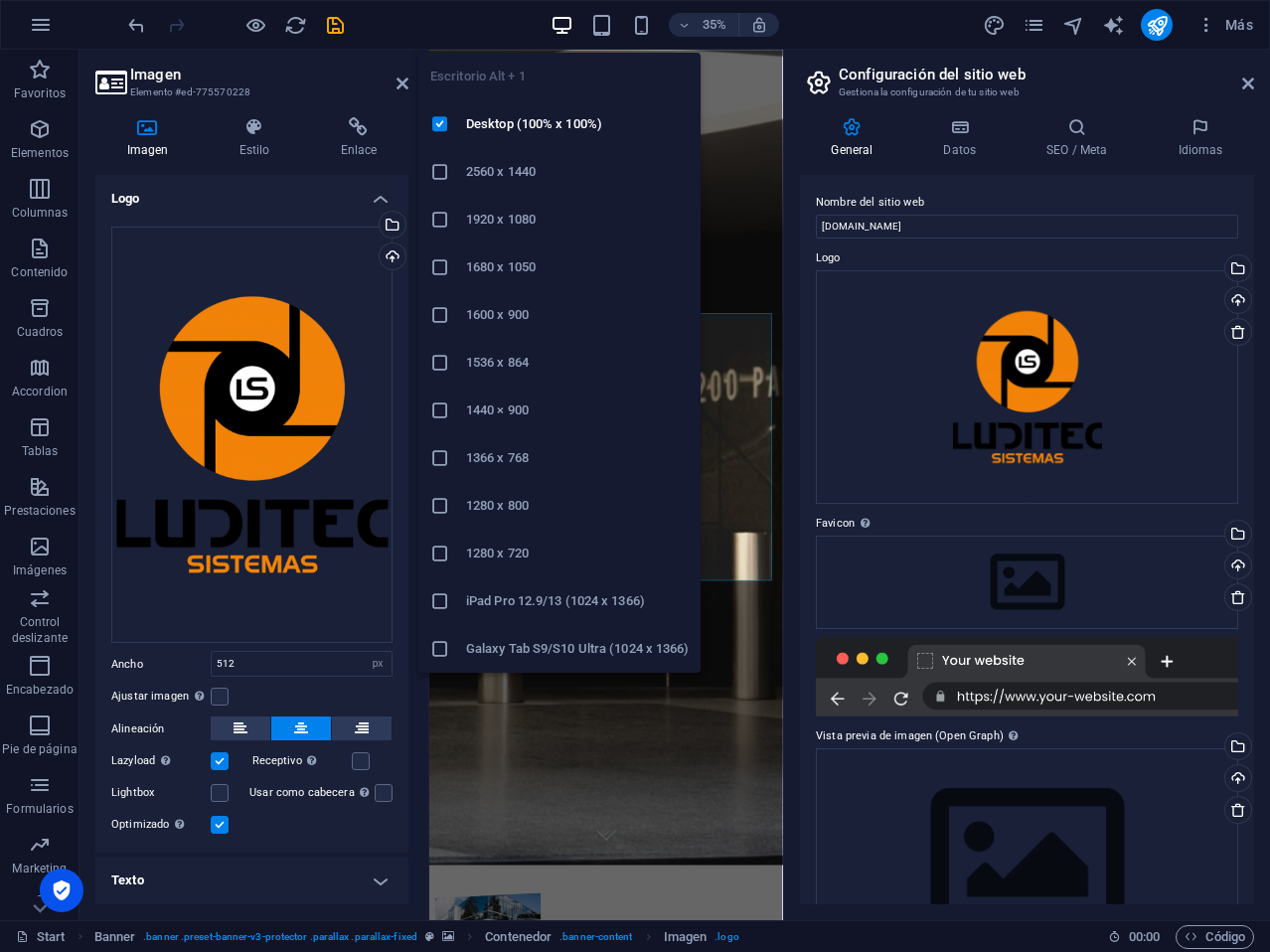 click at bounding box center (561, 25) 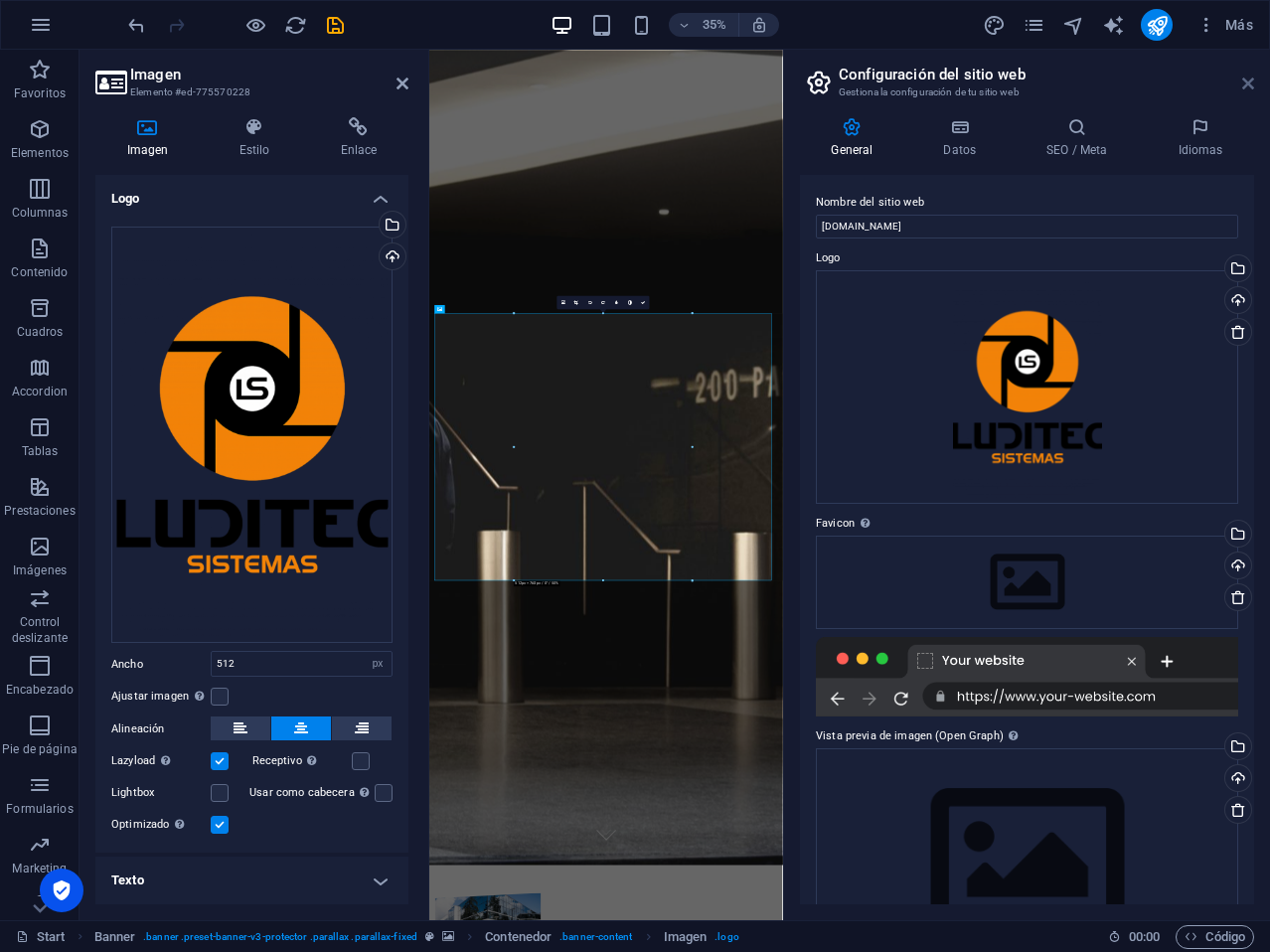 drag, startPoint x: 1244, startPoint y: 84, endPoint x: 896, endPoint y: 86, distance: 348.0057 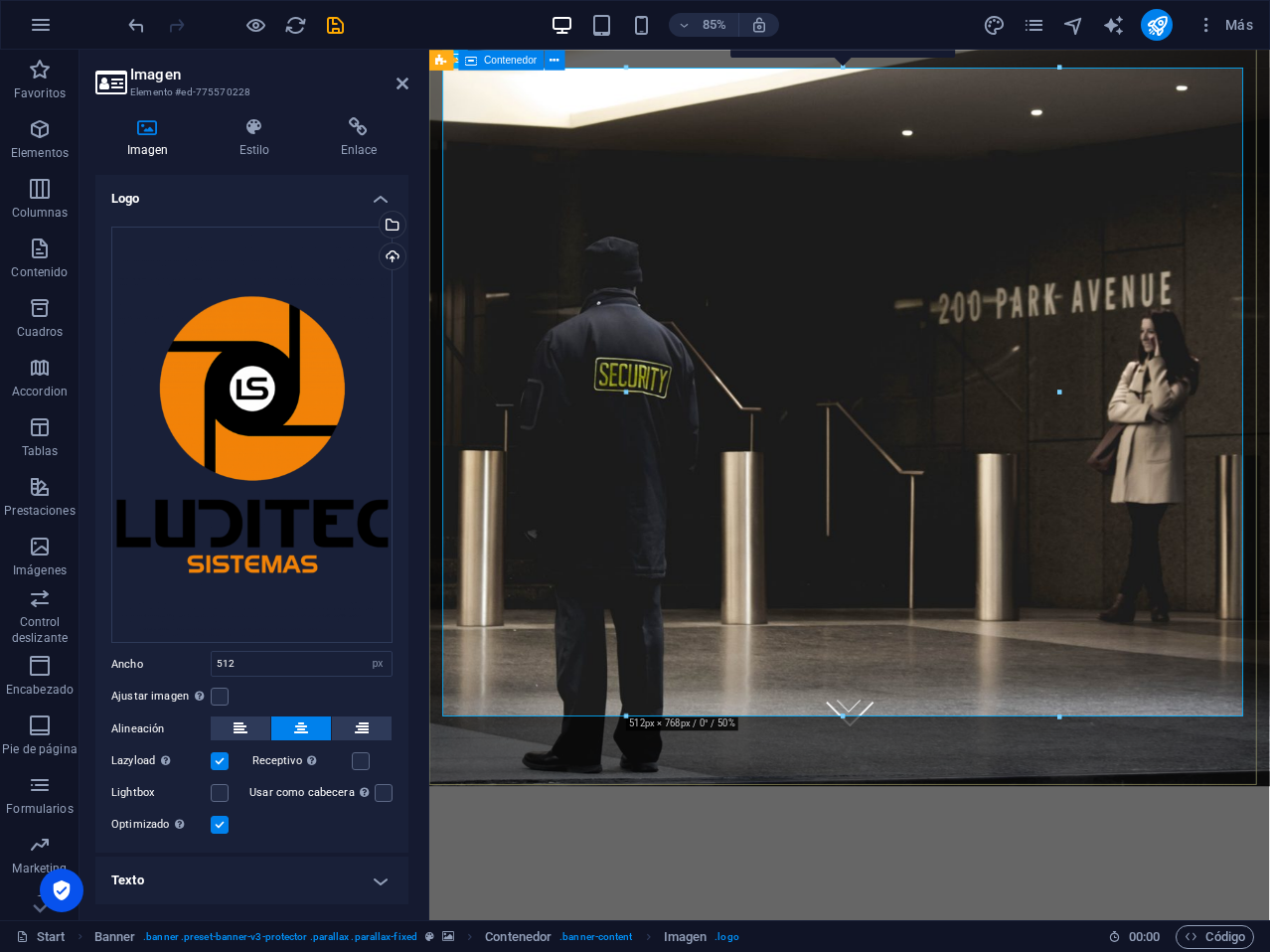 click at bounding box center (923, 564) 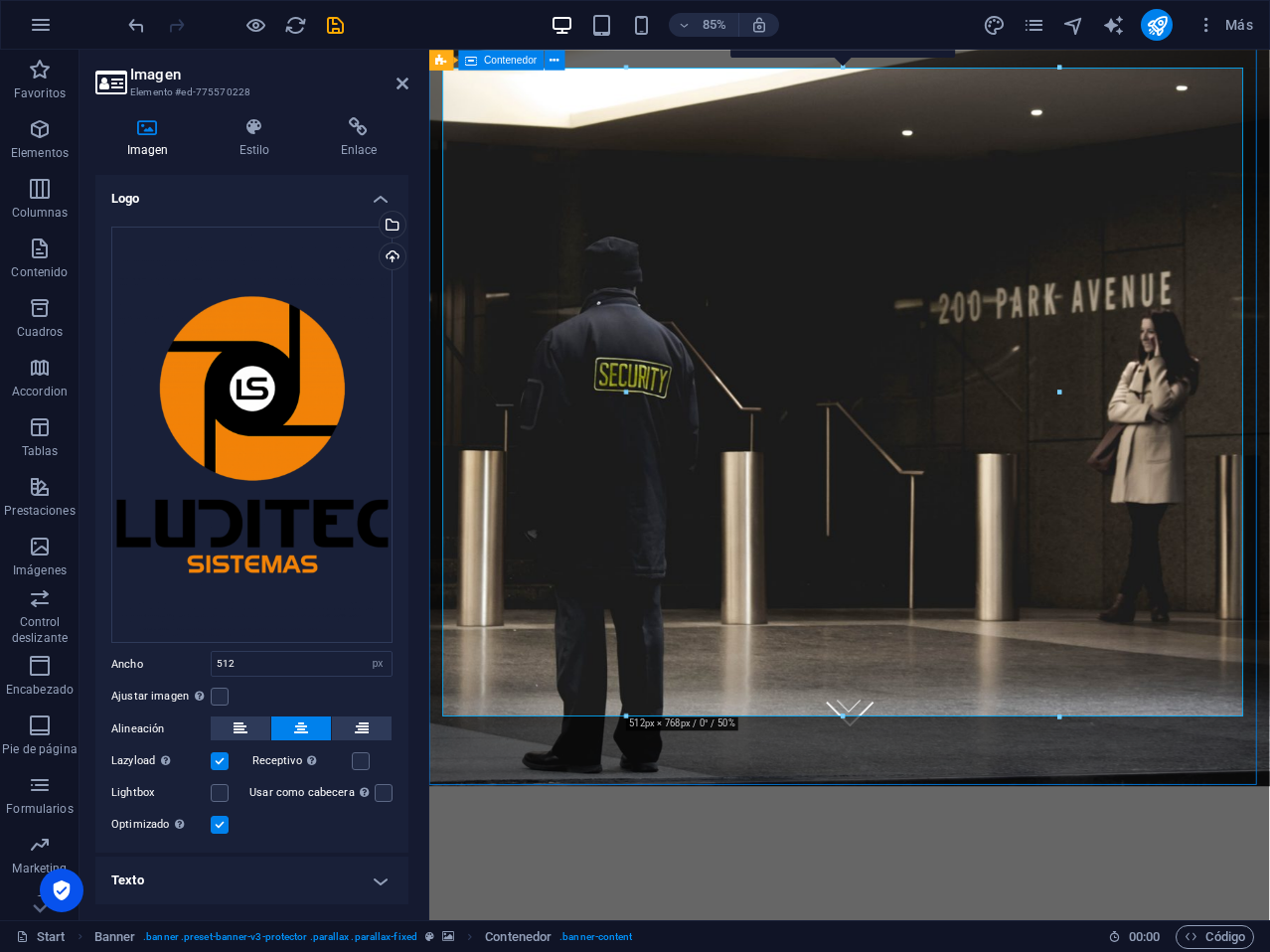 click at bounding box center [923, 564] 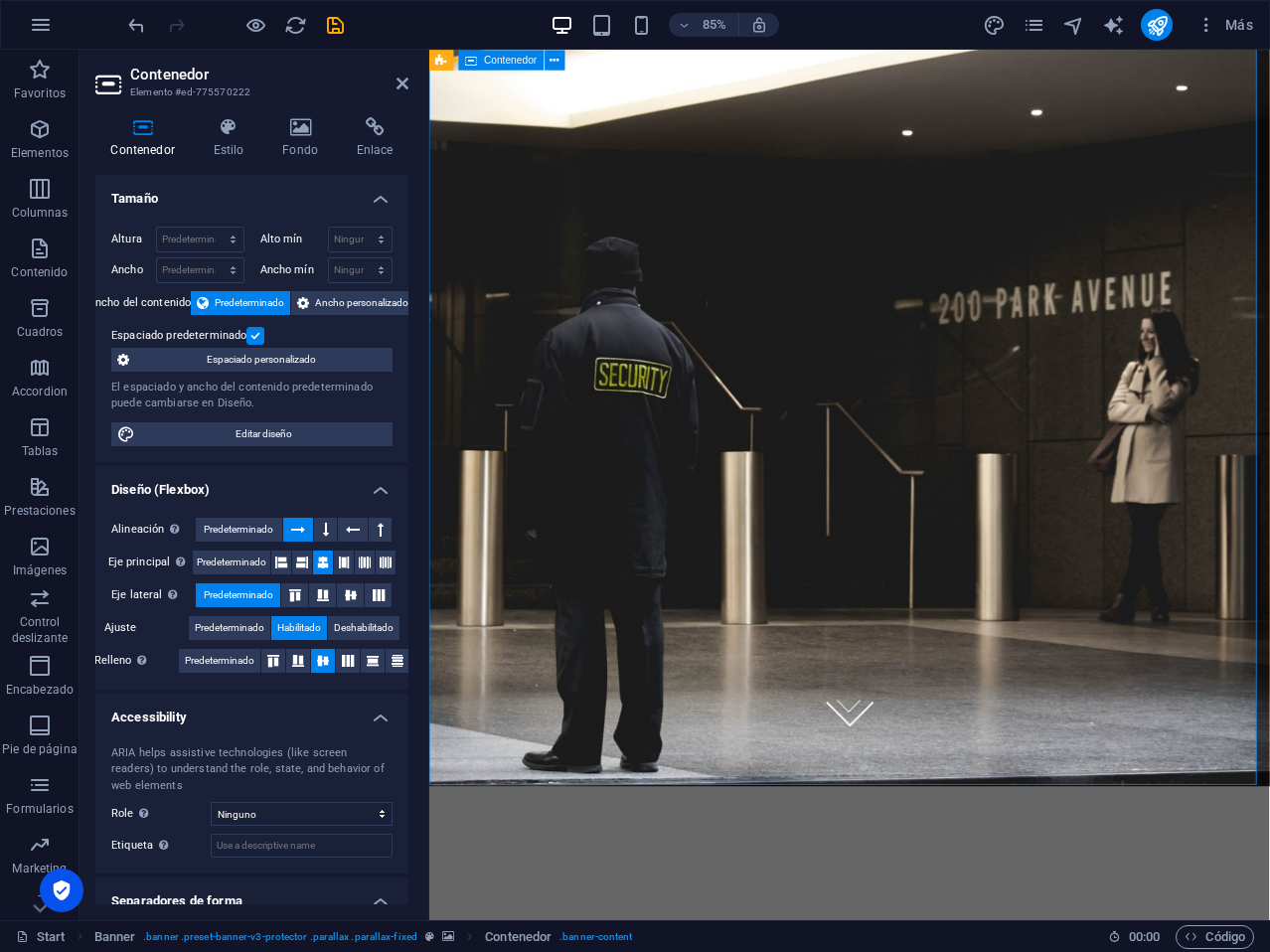 click at bounding box center (923, 564) 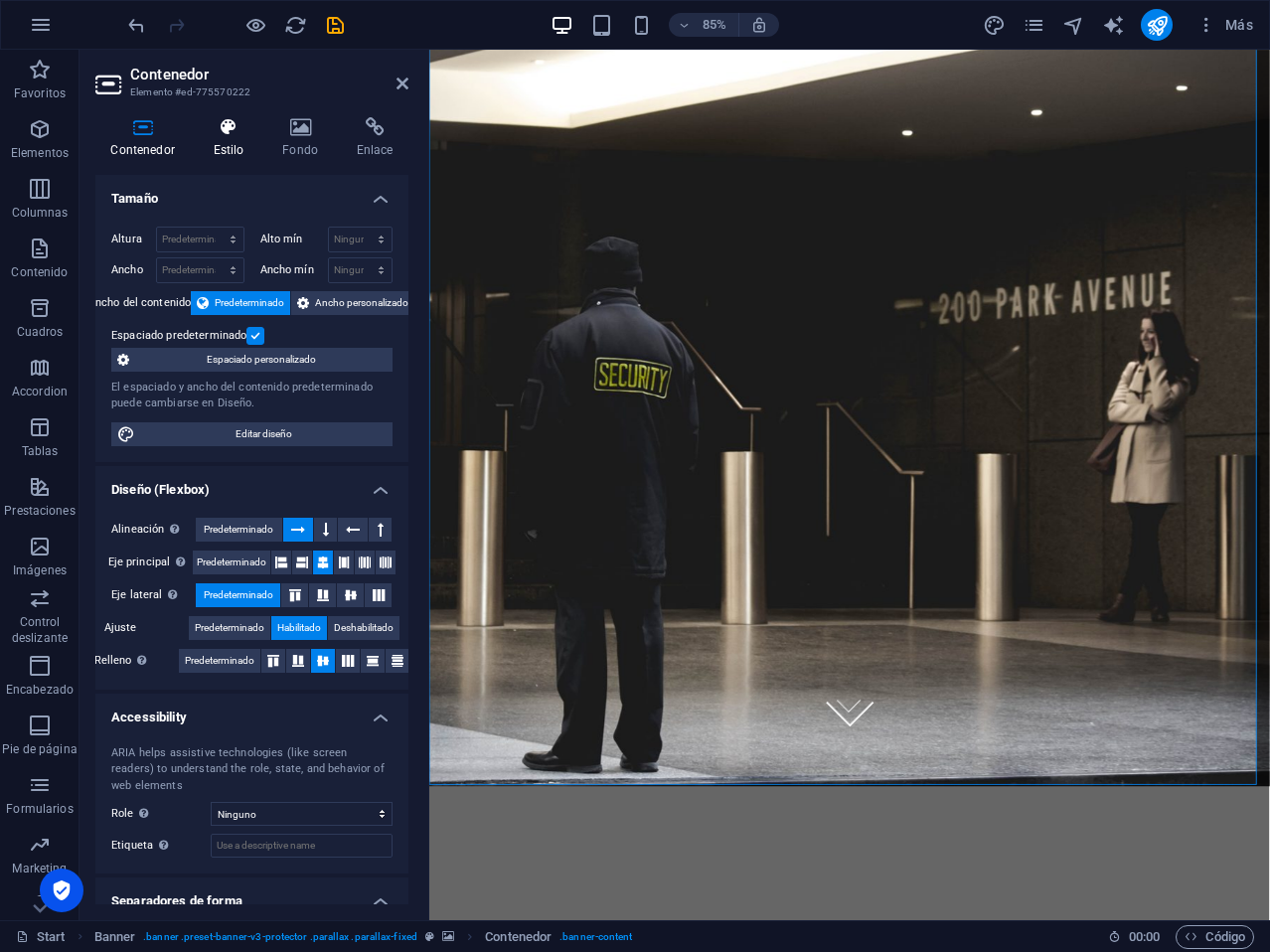 click on "Estilo" at bounding box center [233, 138] 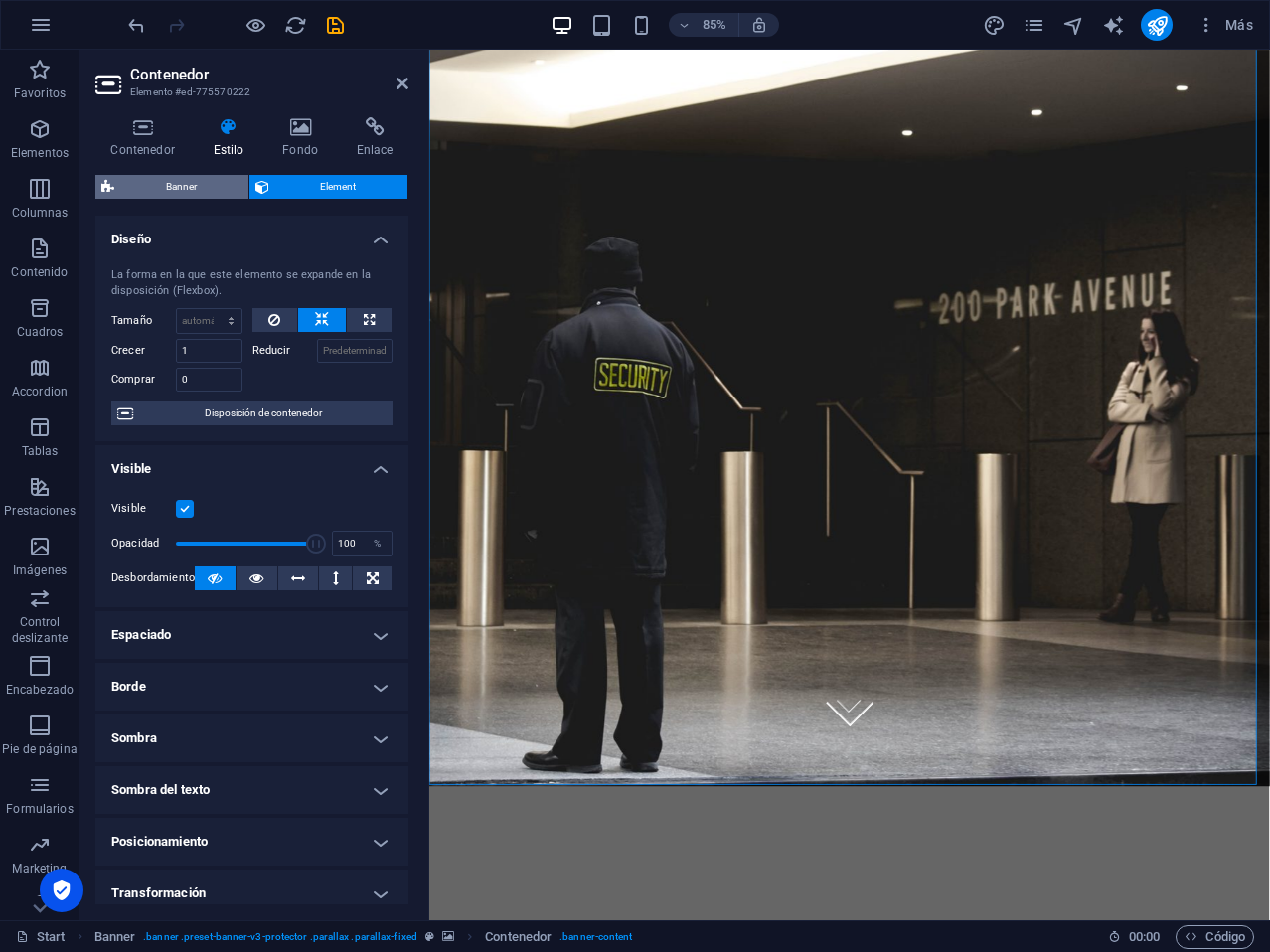 click on "Banner" at bounding box center [181, 187] 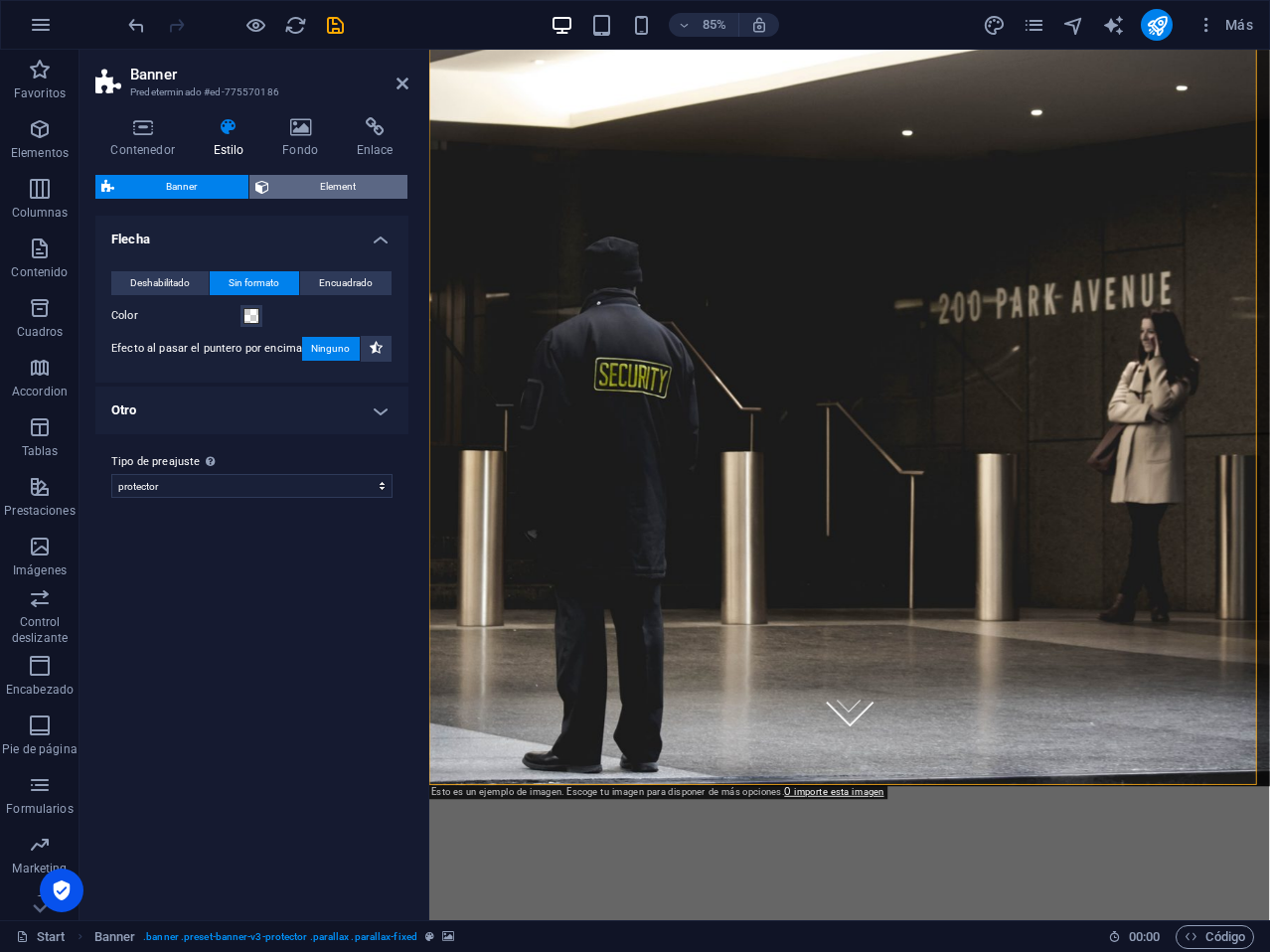 click on "Element" at bounding box center (339, 187) 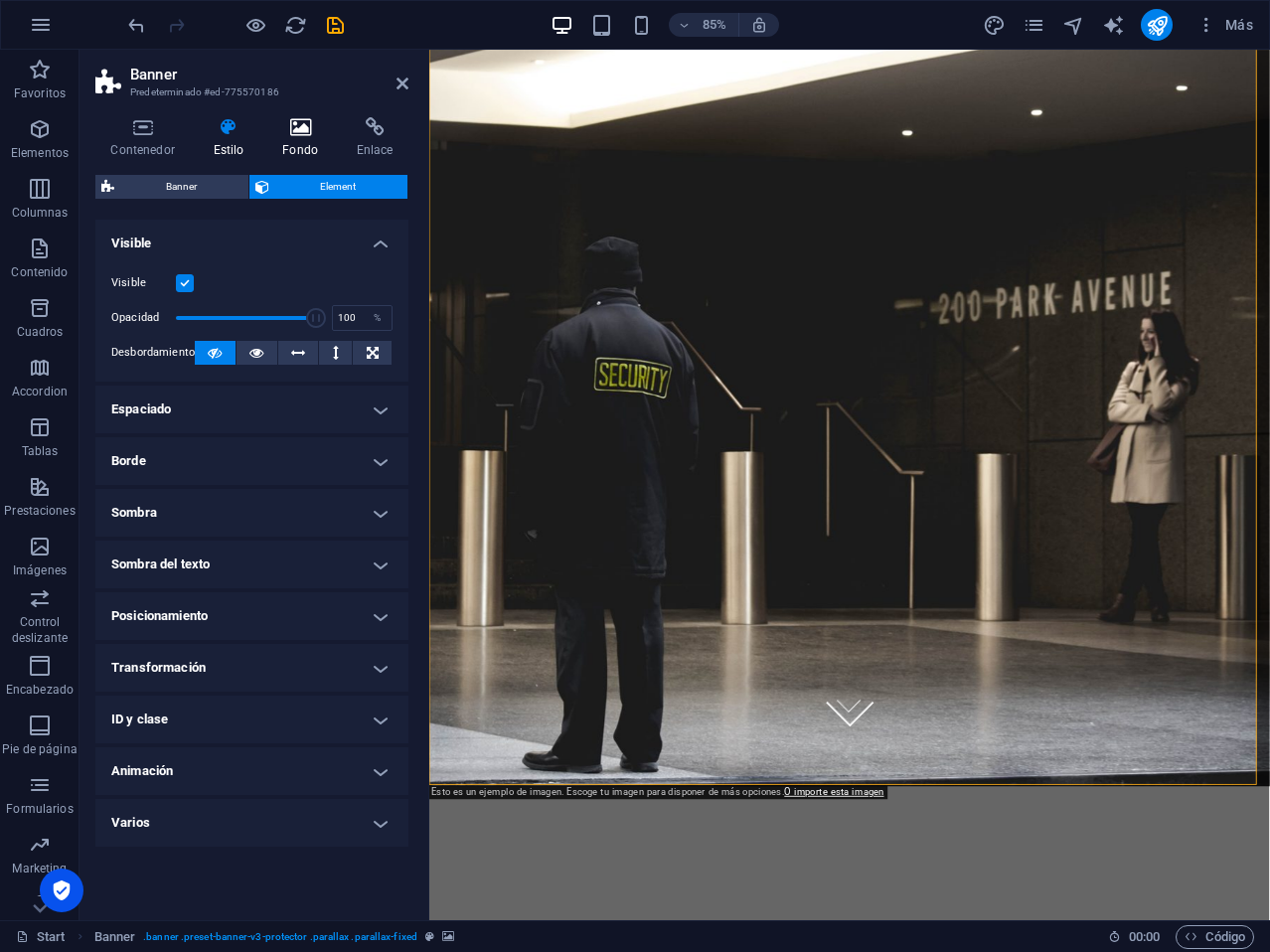 click on "Fondo" at bounding box center [304, 138] 